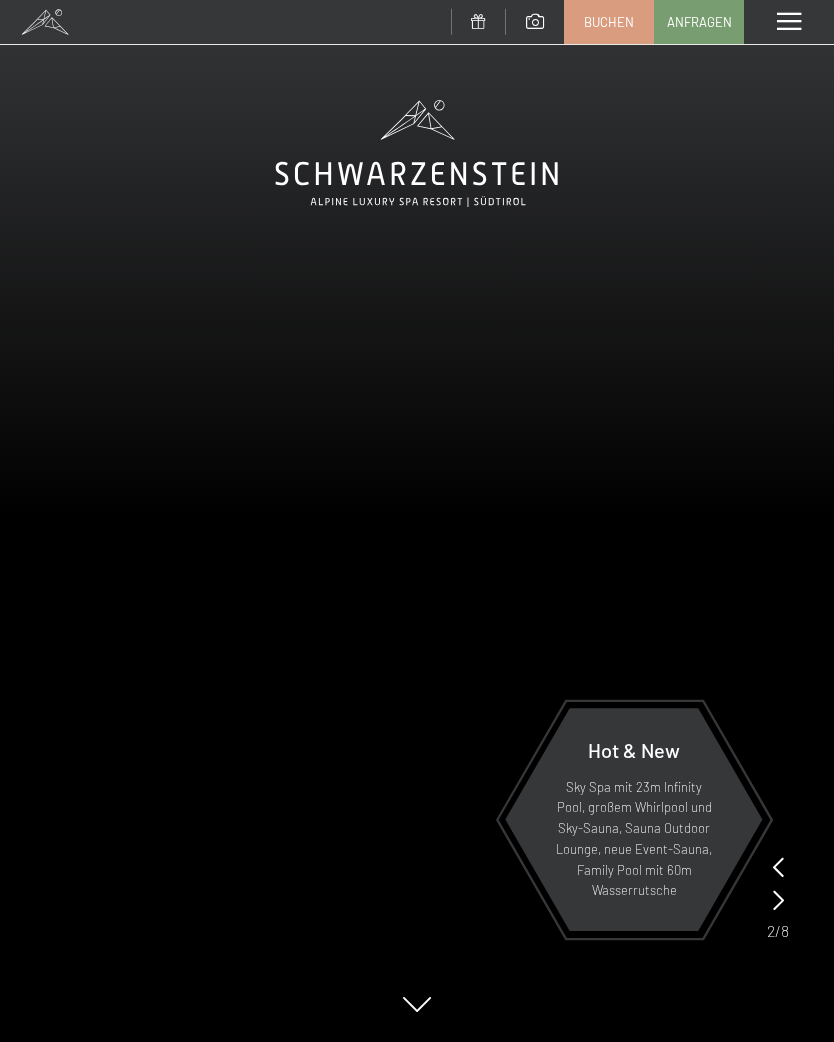scroll, scrollTop: 0, scrollLeft: 0, axis: both 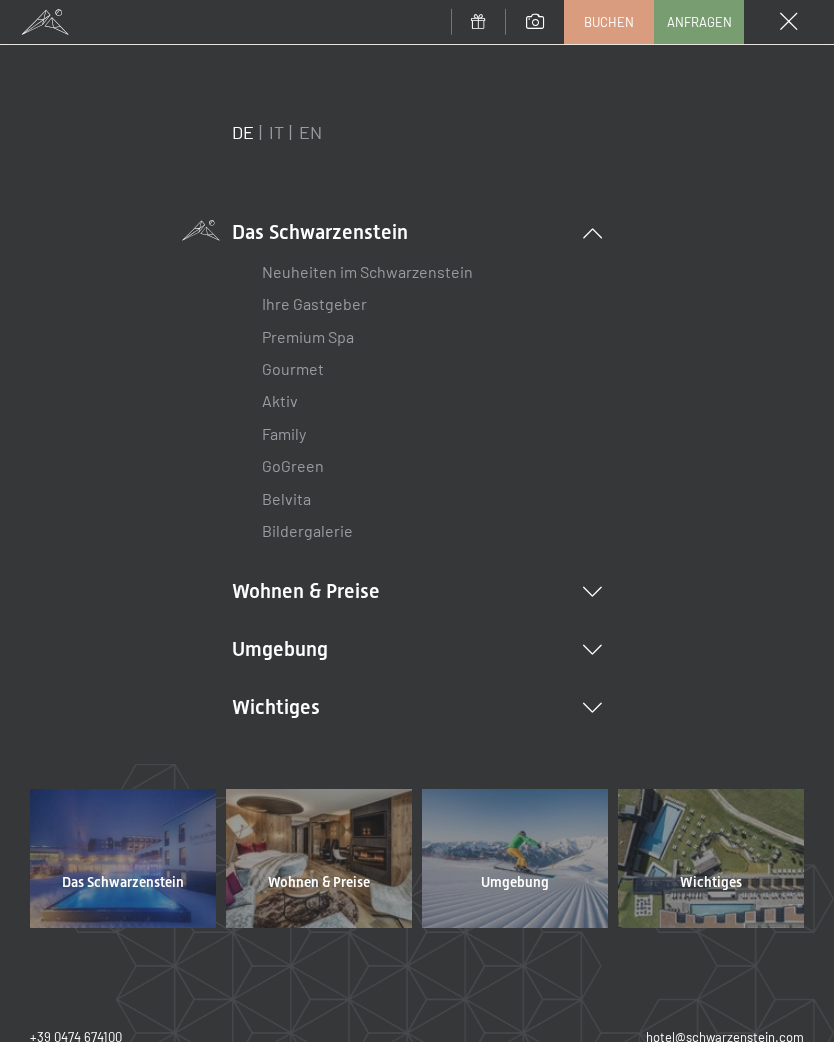 click on "Umgebung           Das Ahrntal         Ski & Winter         Skifahren         Skischule             Wandern & Sommer         Wandern         Biken             Sehenswürdigkeiten         Touren Tipps         Wanderbilder         Shopping" at bounding box center (417, 649) 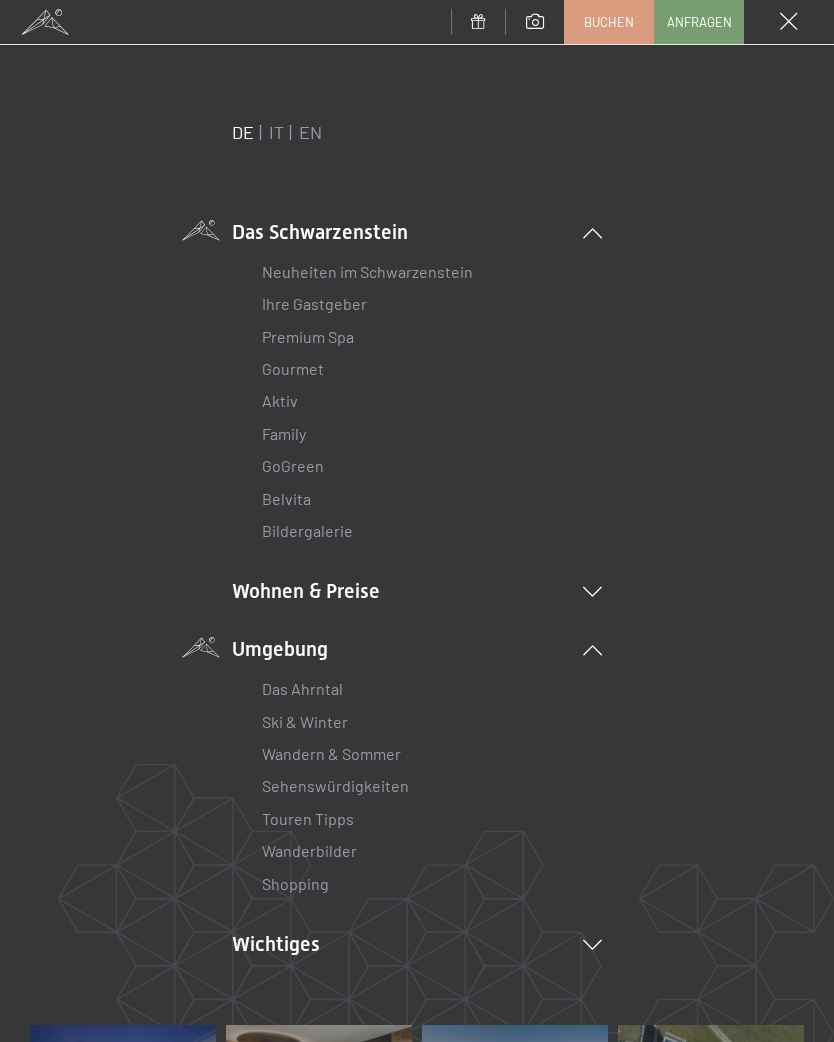 click on "Wanderbilder" at bounding box center (309, 850) 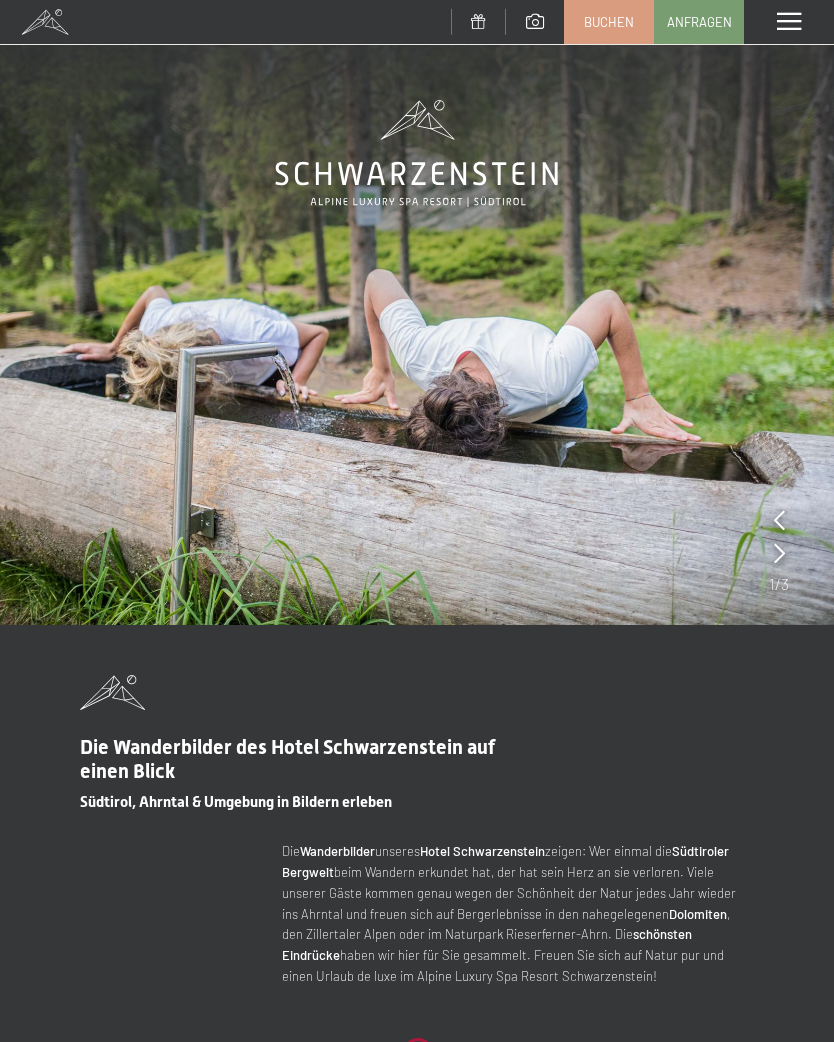 scroll, scrollTop: 0, scrollLeft: 0, axis: both 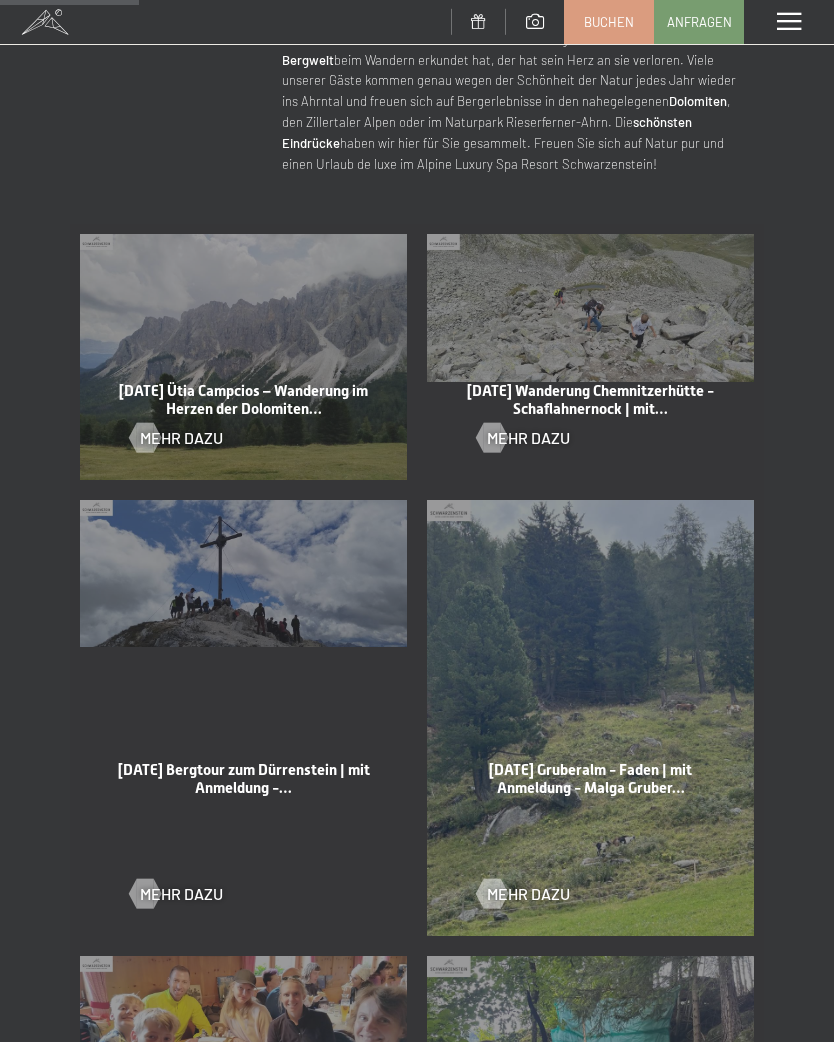 click at bounding box center [144, 438] 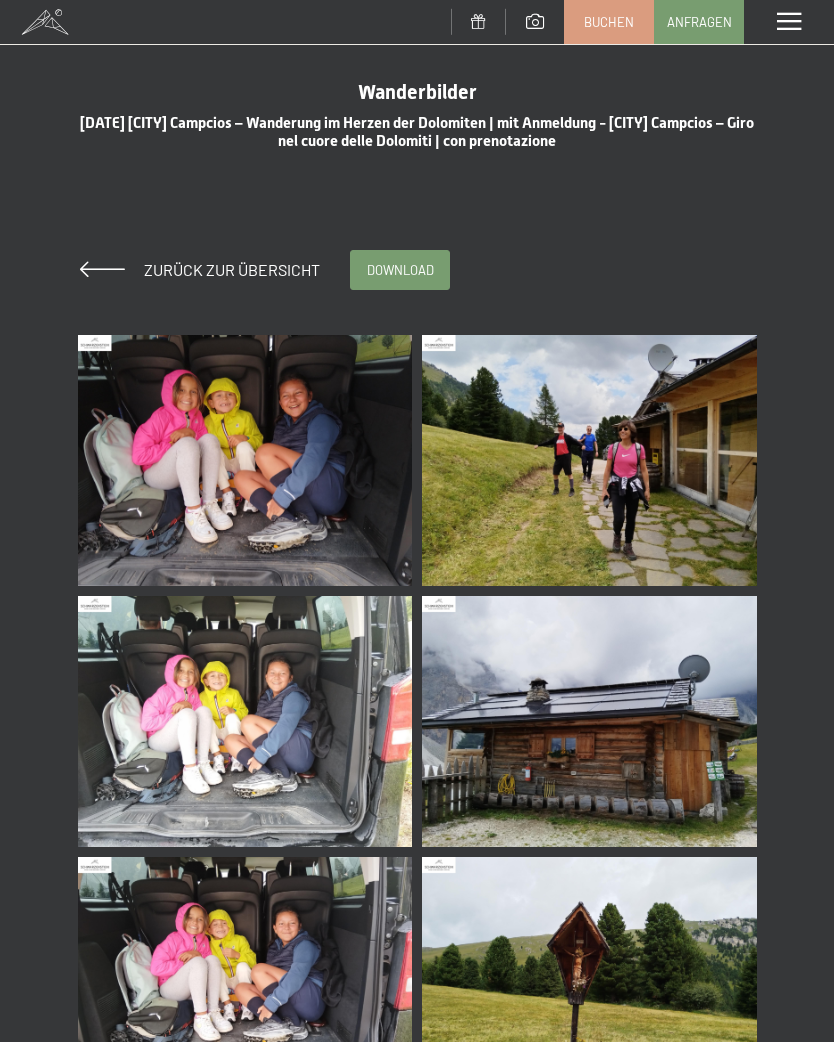 scroll, scrollTop: 0, scrollLeft: 0, axis: both 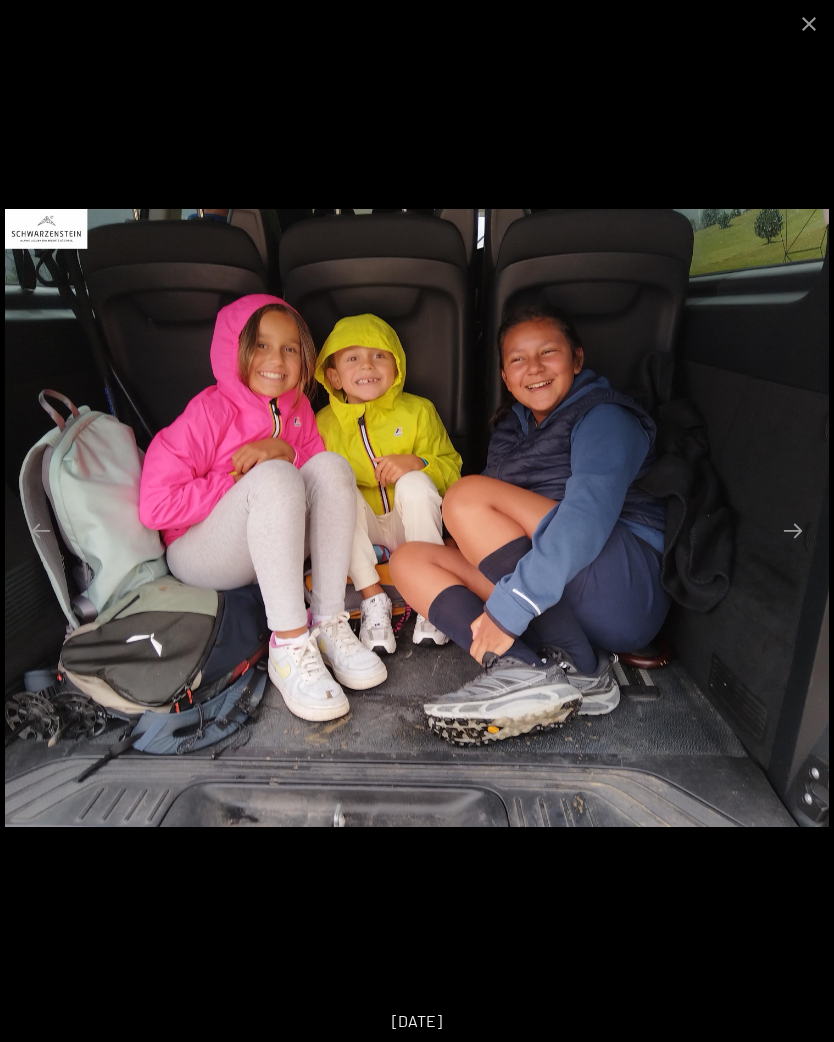 click at bounding box center (417, 518) 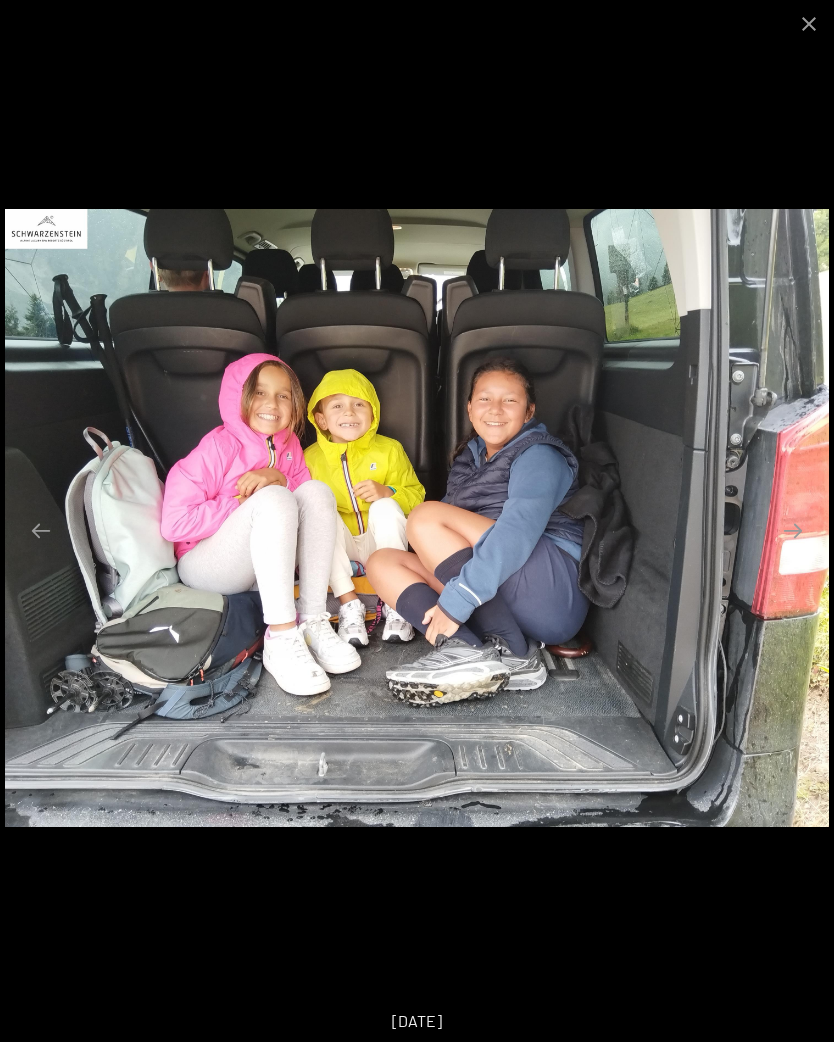 click at bounding box center (793, 530) 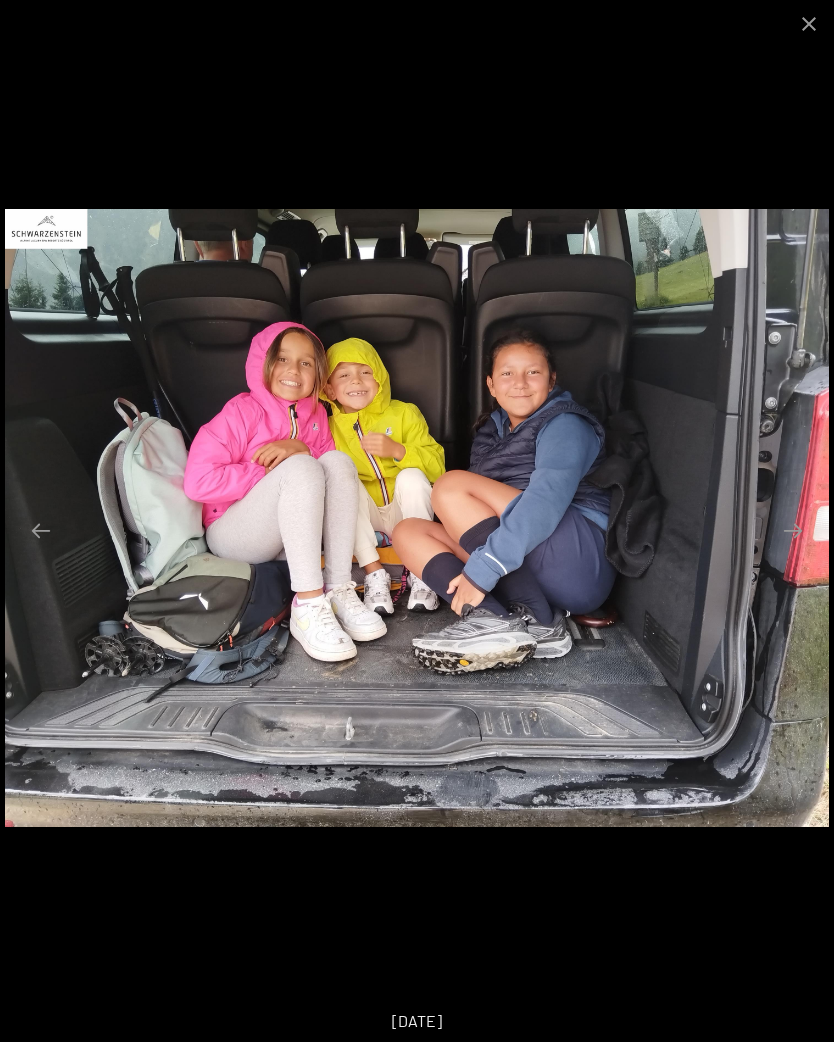 click at bounding box center (793, 530) 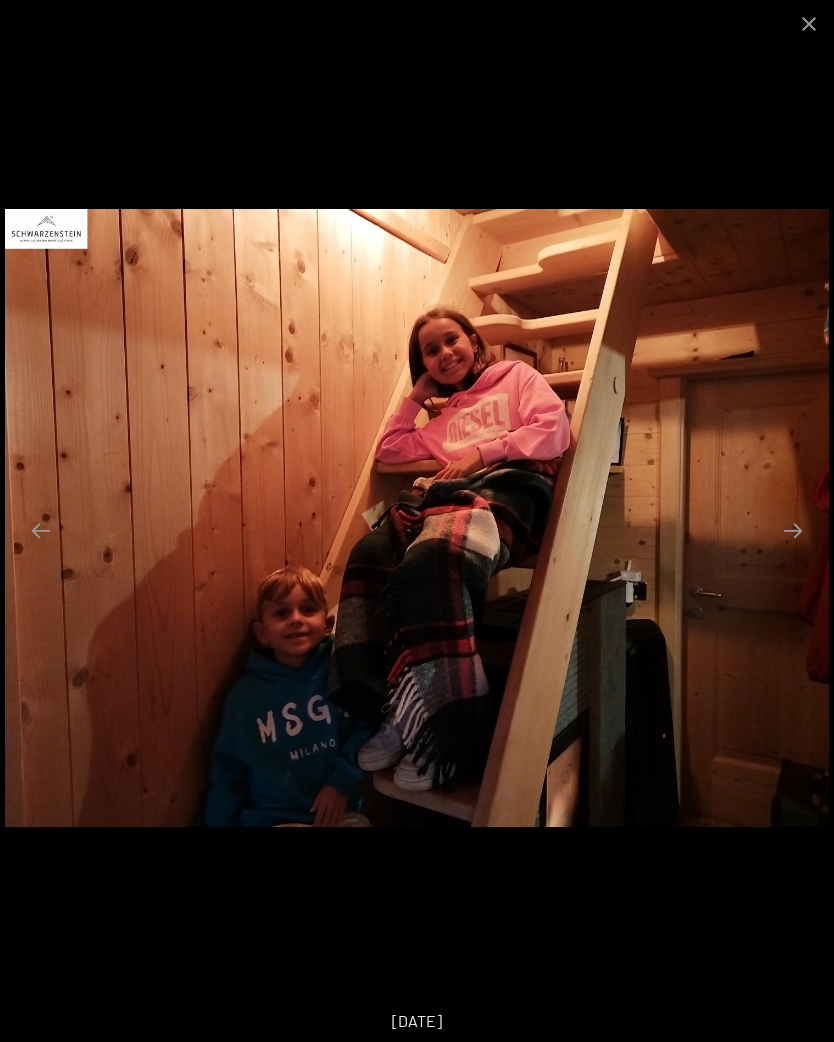 click at bounding box center [793, 530] 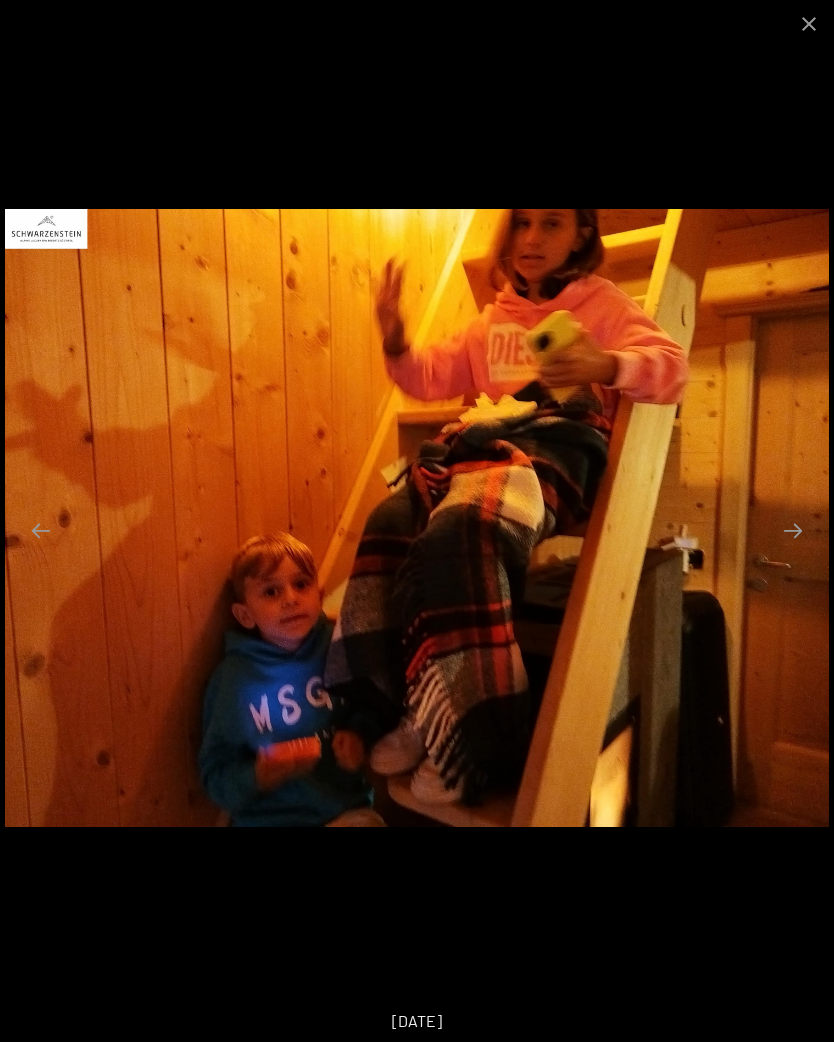 click at bounding box center (793, 530) 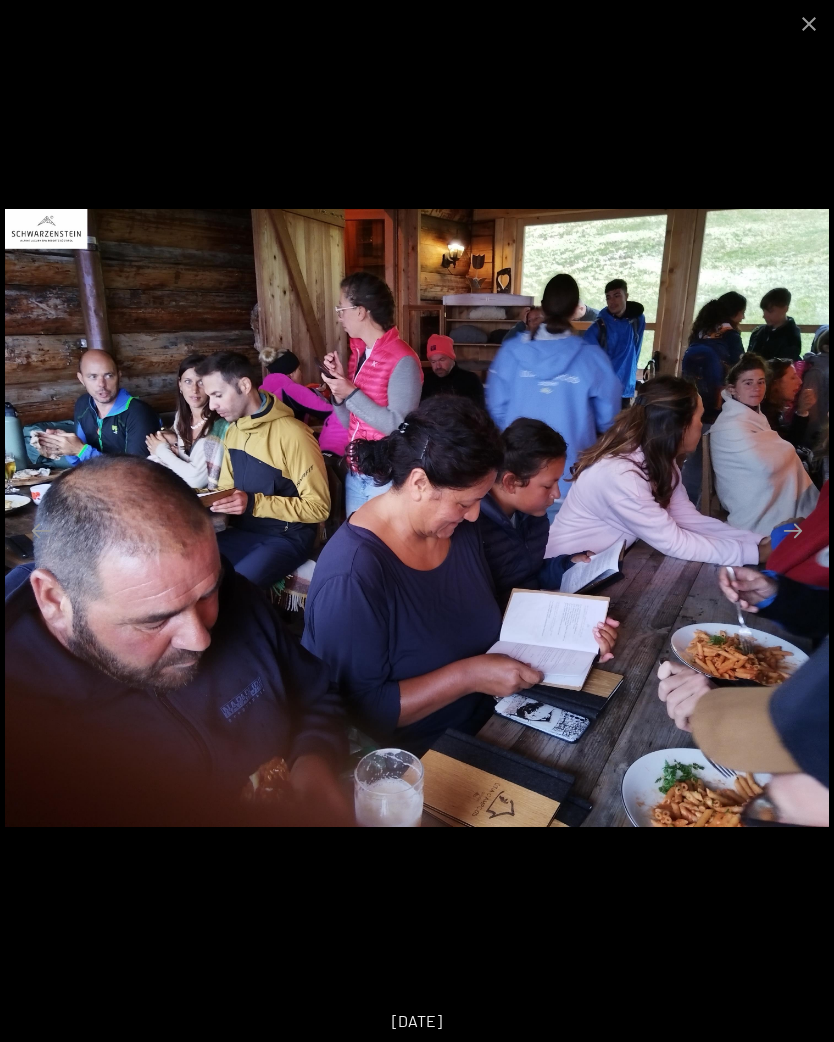 click at bounding box center [793, 530] 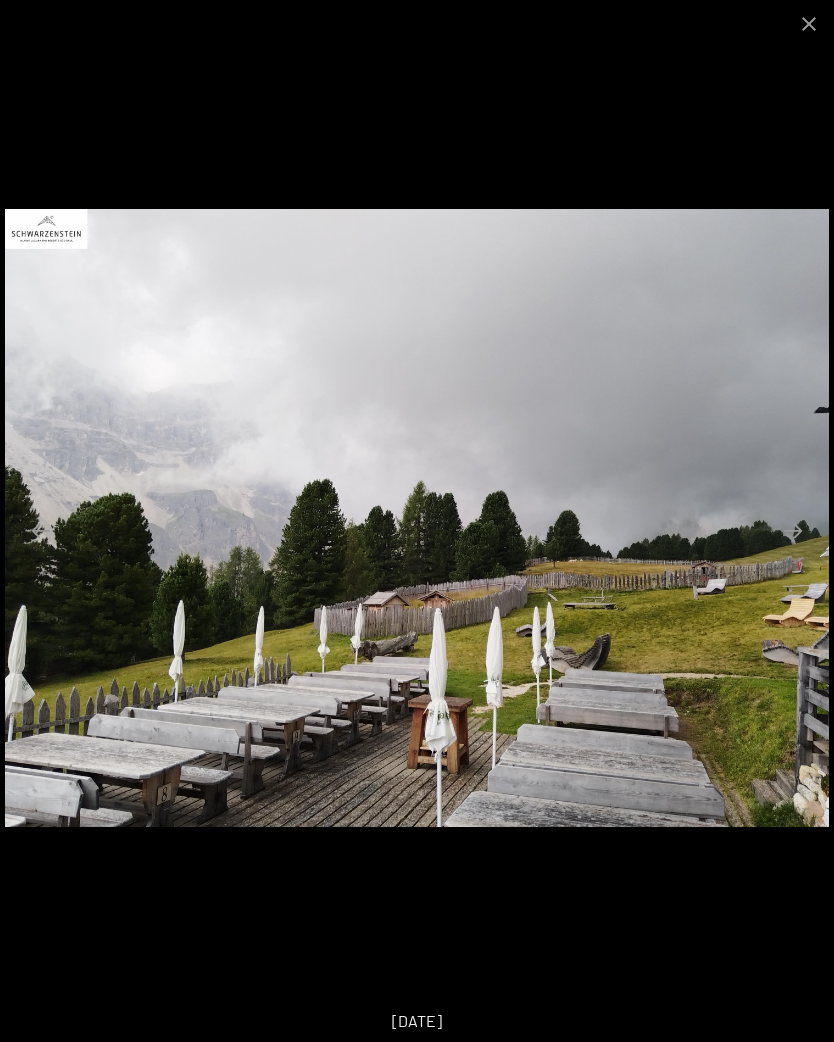 click at bounding box center (793, 530) 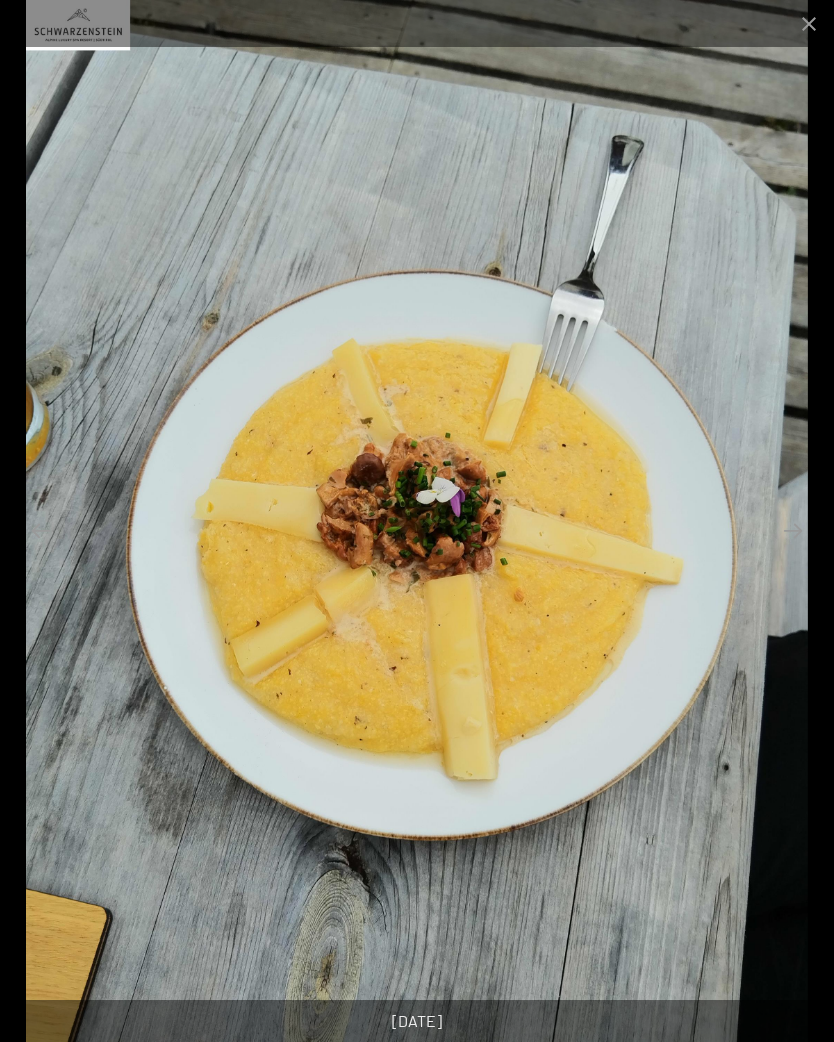 click at bounding box center (793, 530) 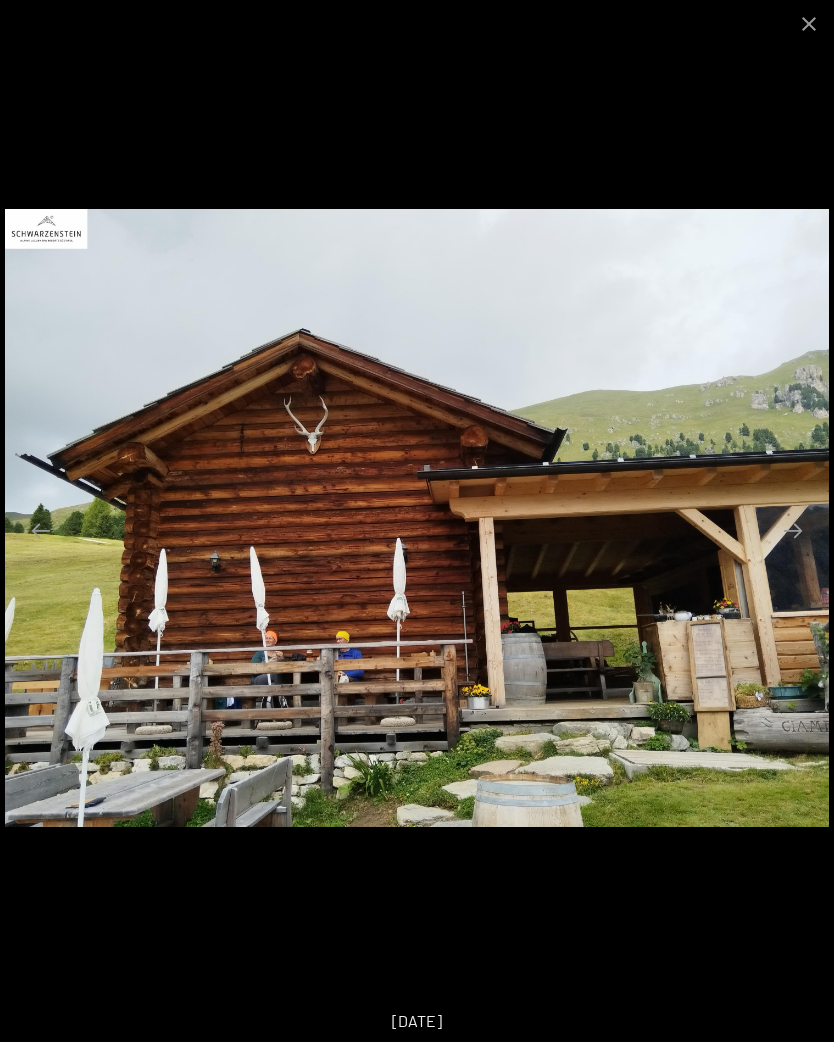 click at bounding box center [793, 530] 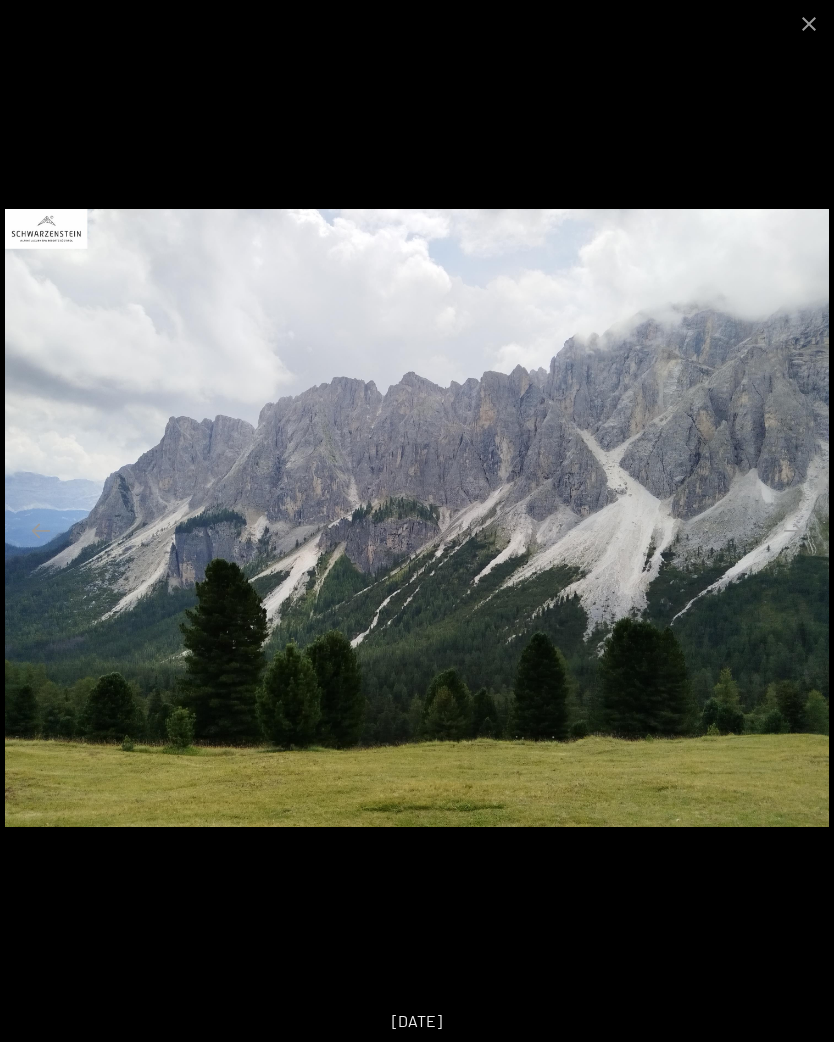 click at bounding box center (793, 530) 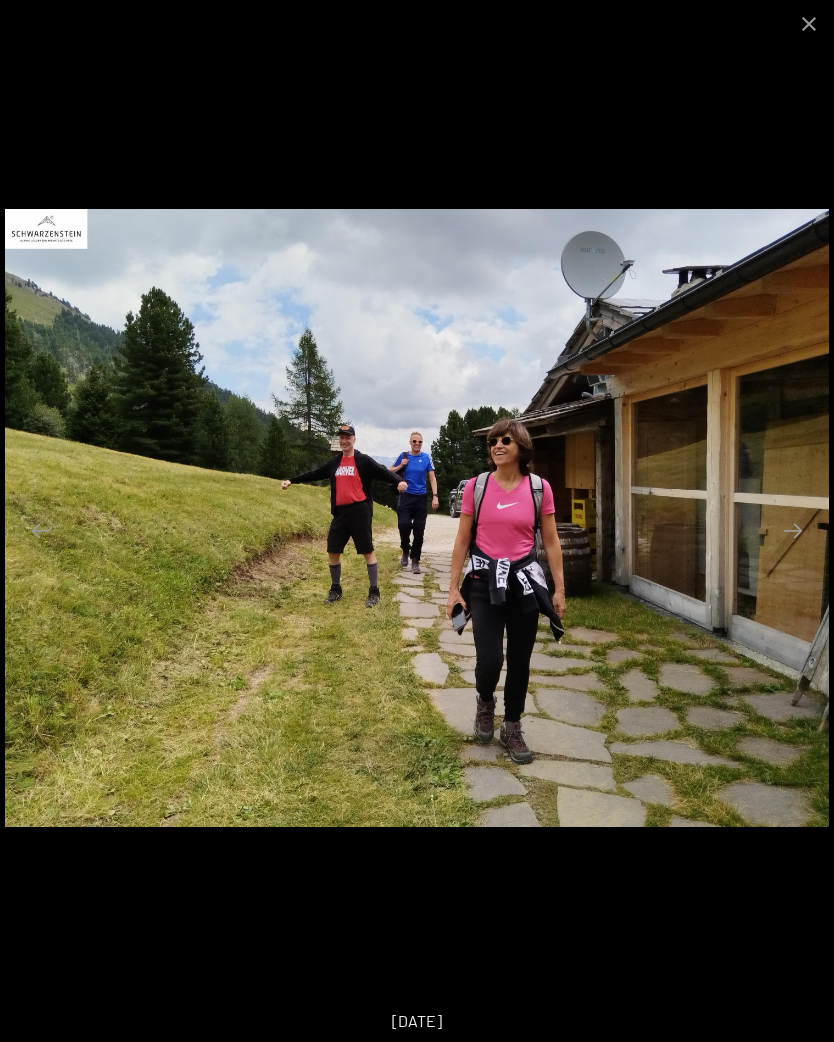 click at bounding box center [793, 530] 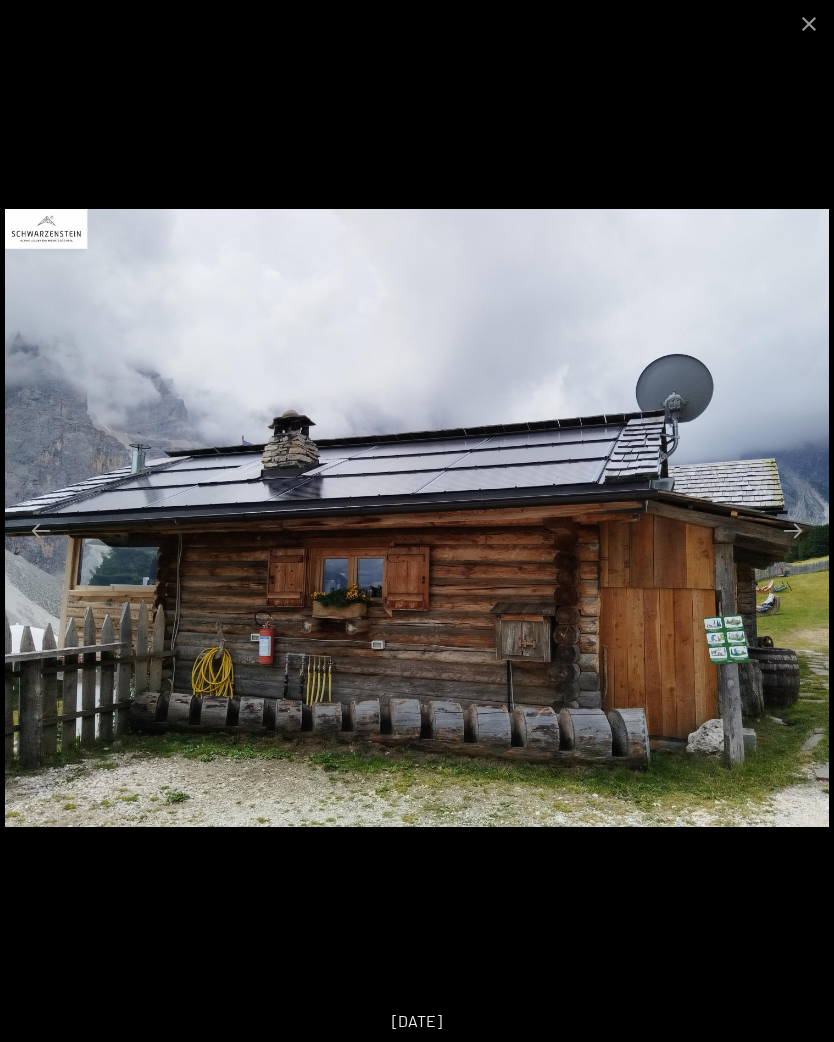 click at bounding box center [793, 530] 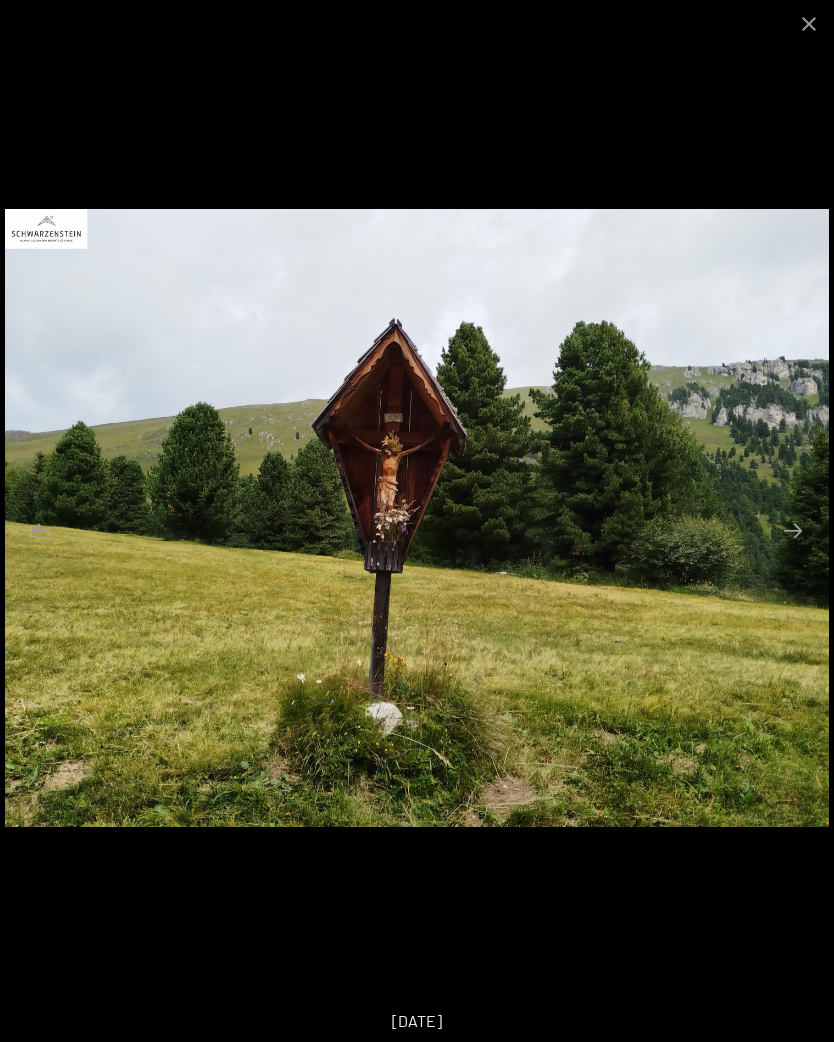click at bounding box center [793, 530] 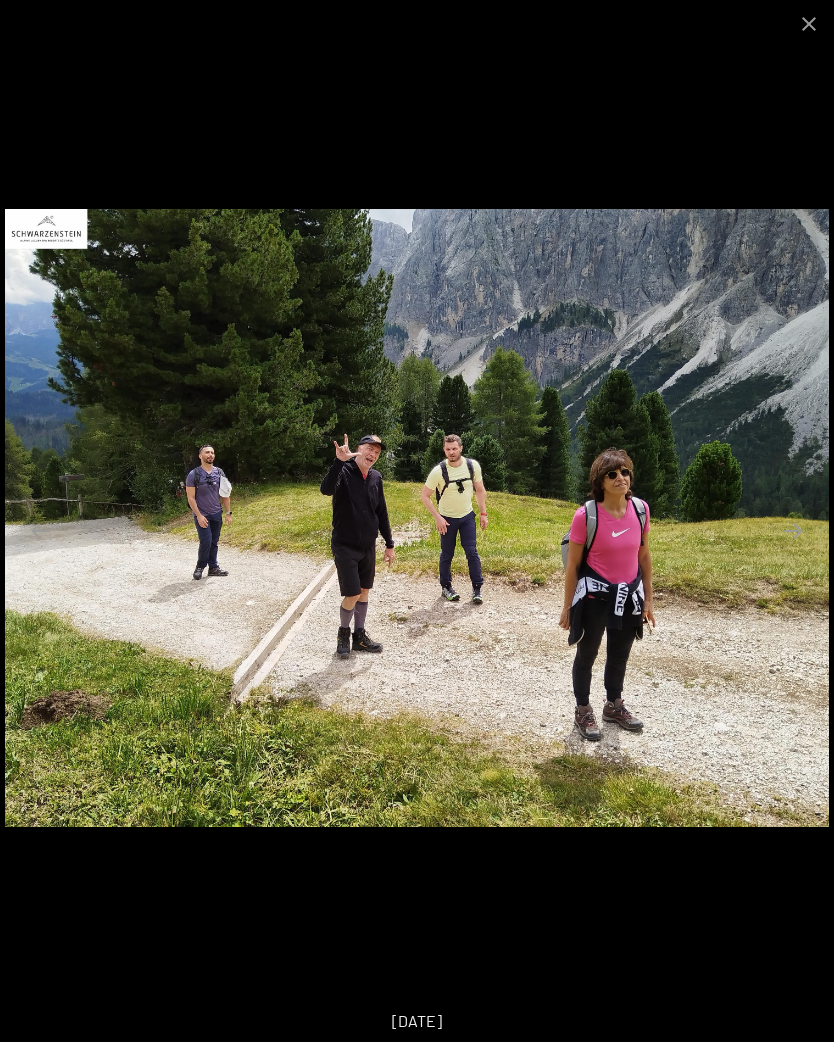 click at bounding box center [793, 530] 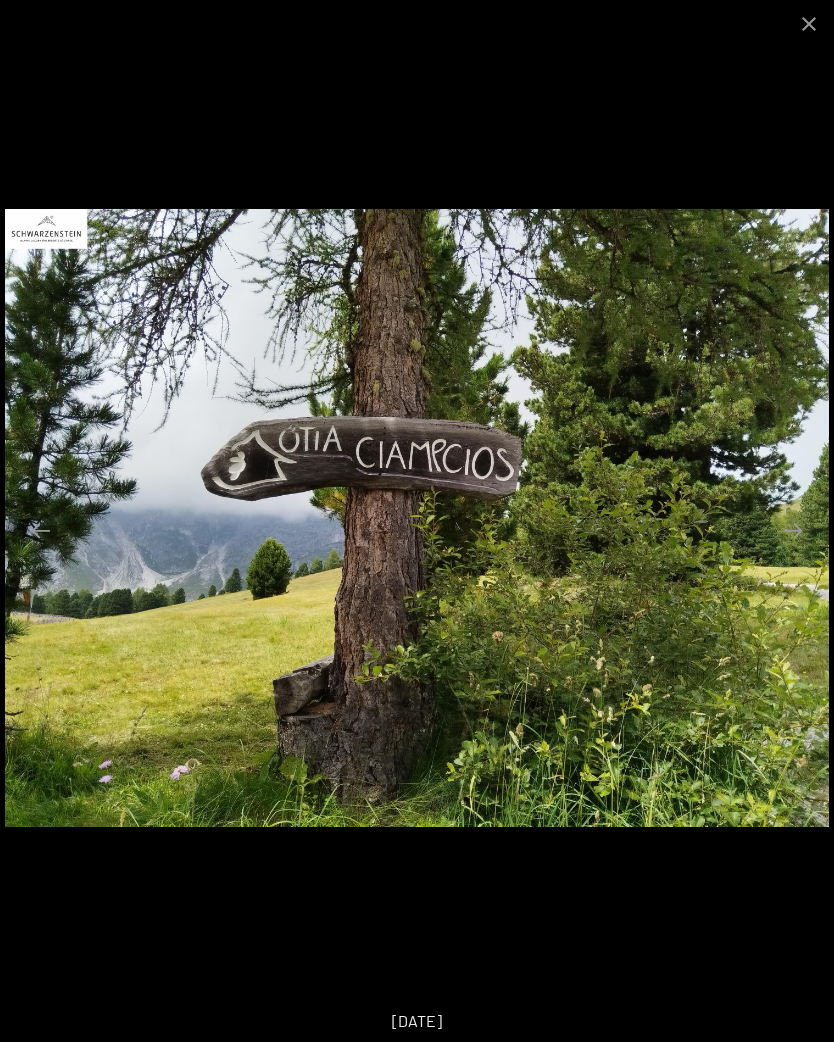 click at bounding box center [793, 530] 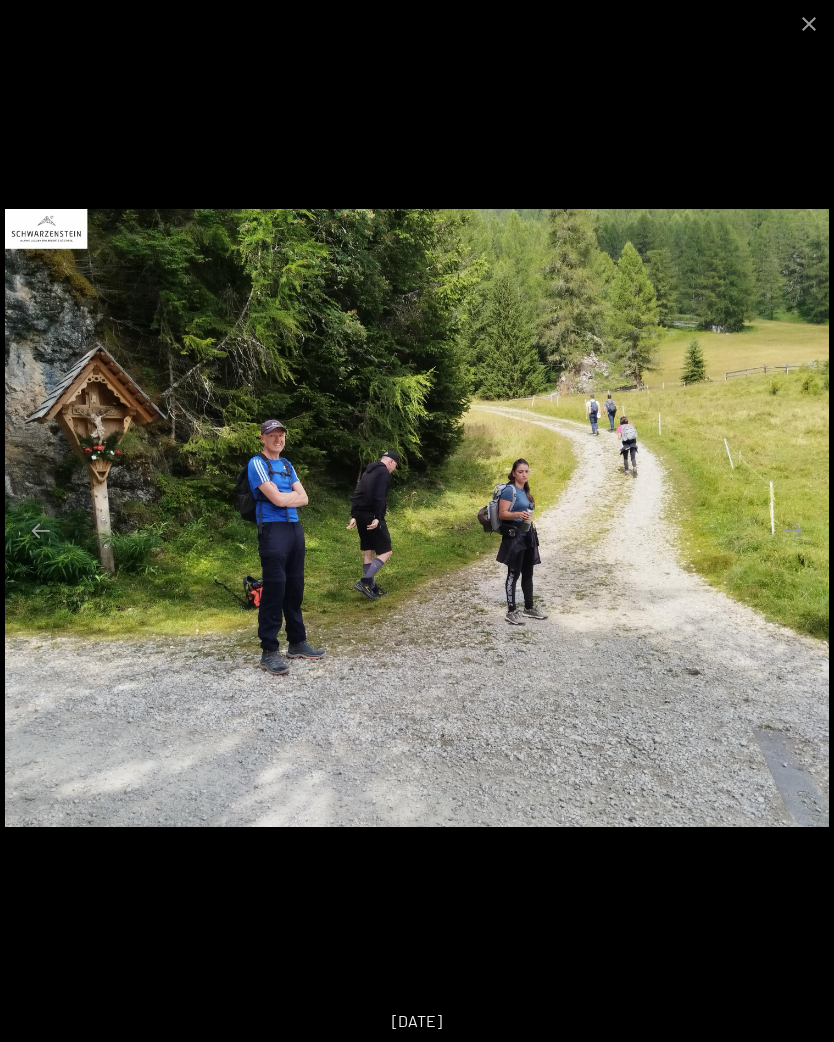 click at bounding box center (793, 530) 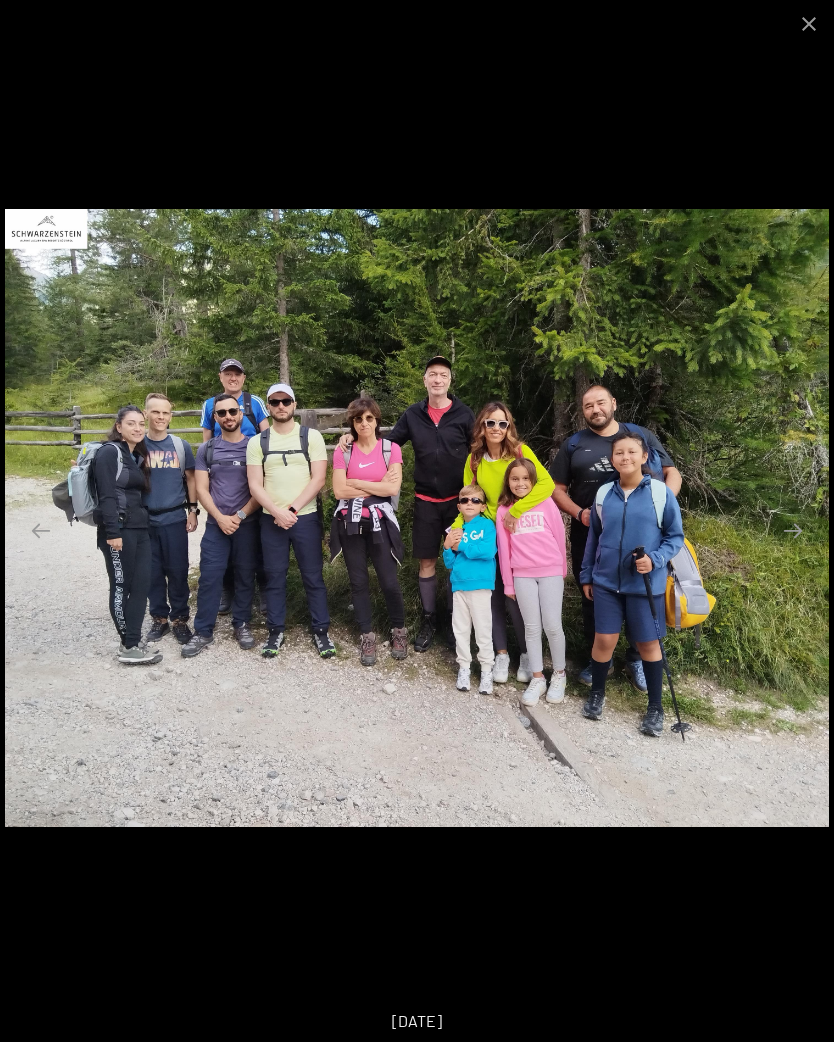 click at bounding box center (793, 530) 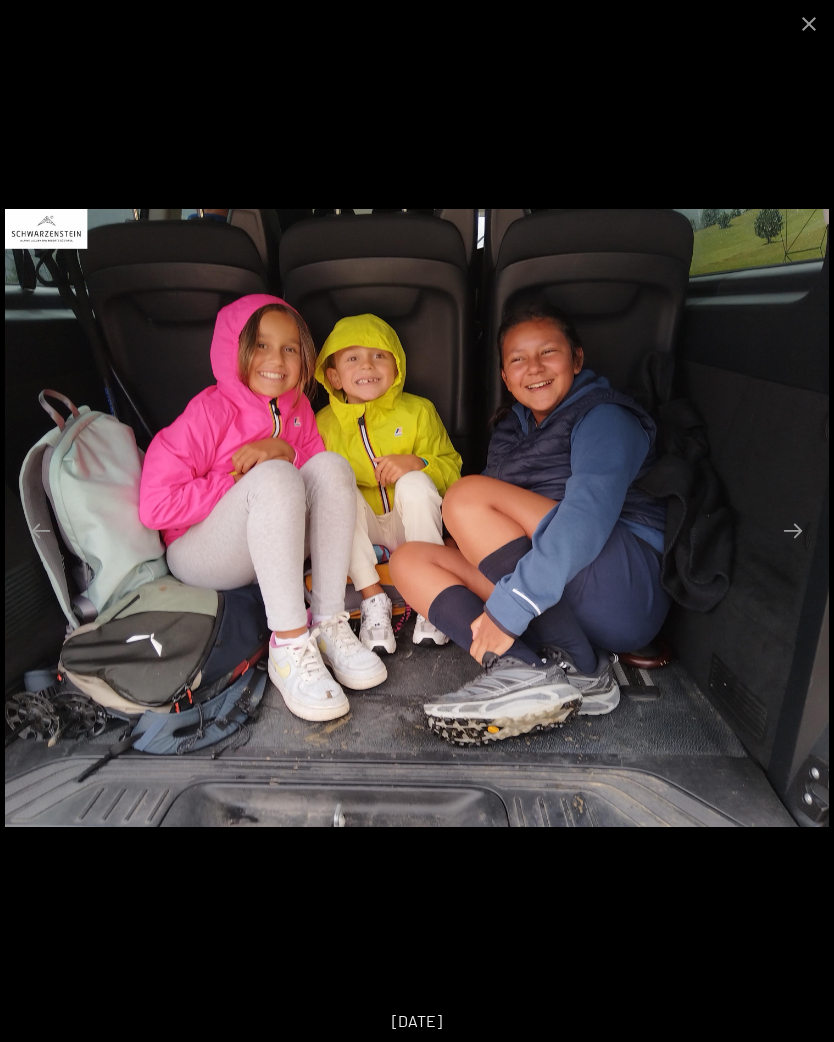 click at bounding box center [809, 23] 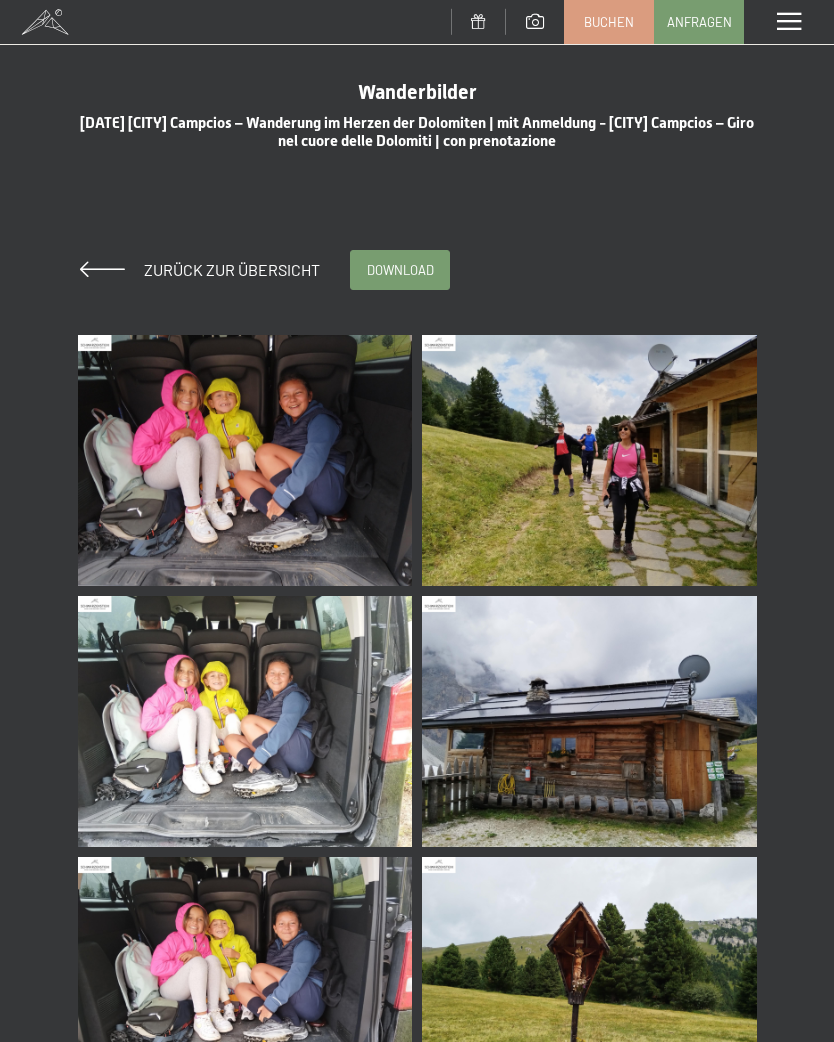 click on "Zurück zur Übersicht" at bounding box center (200, 269) 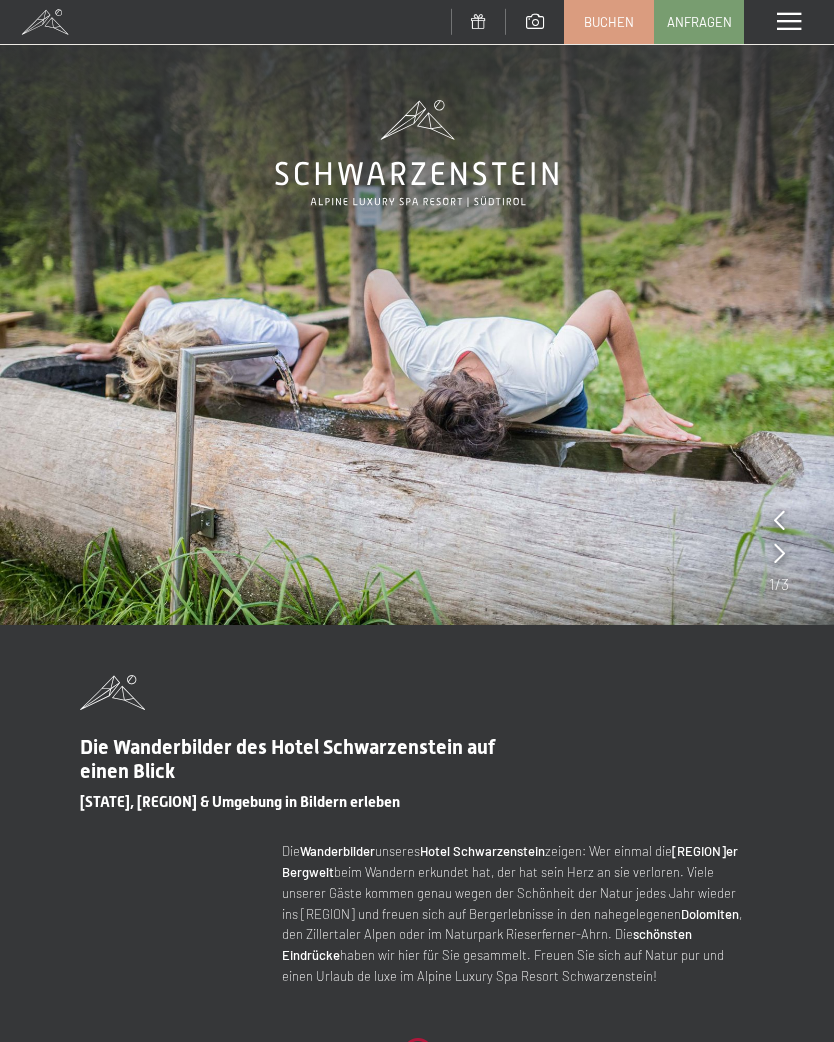 scroll, scrollTop: 0, scrollLeft: 0, axis: both 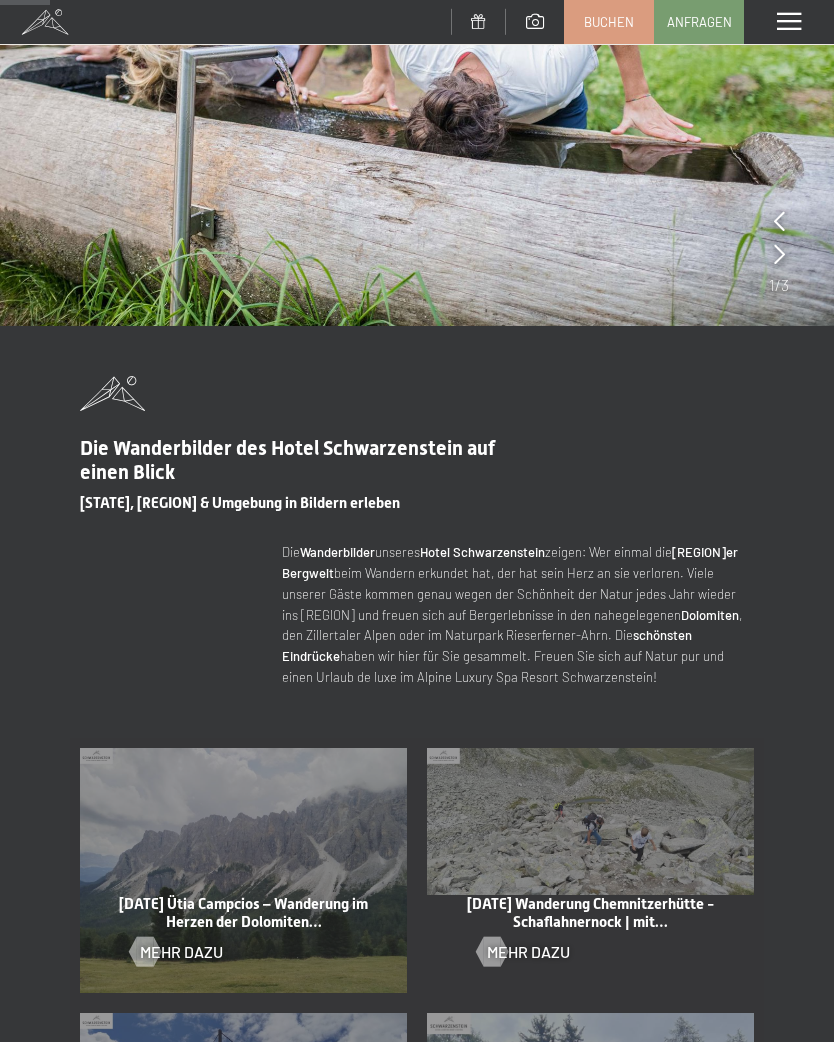 click at bounding box center [491, 951] 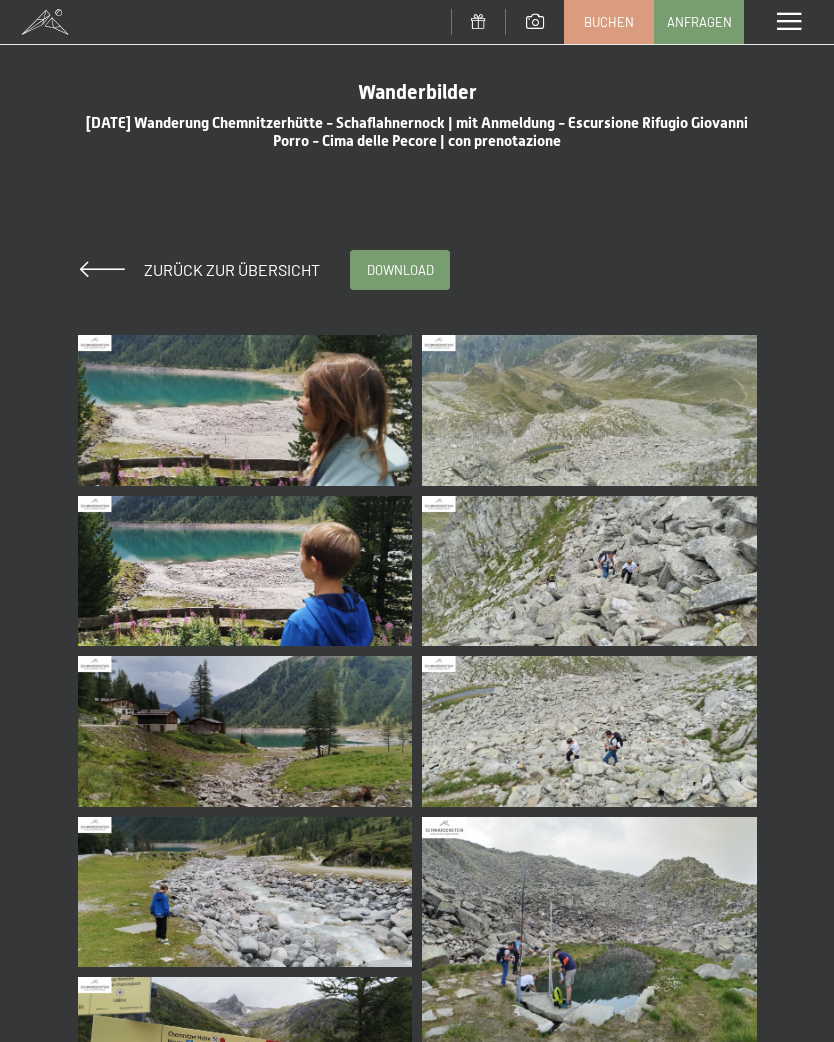scroll, scrollTop: 0, scrollLeft: 0, axis: both 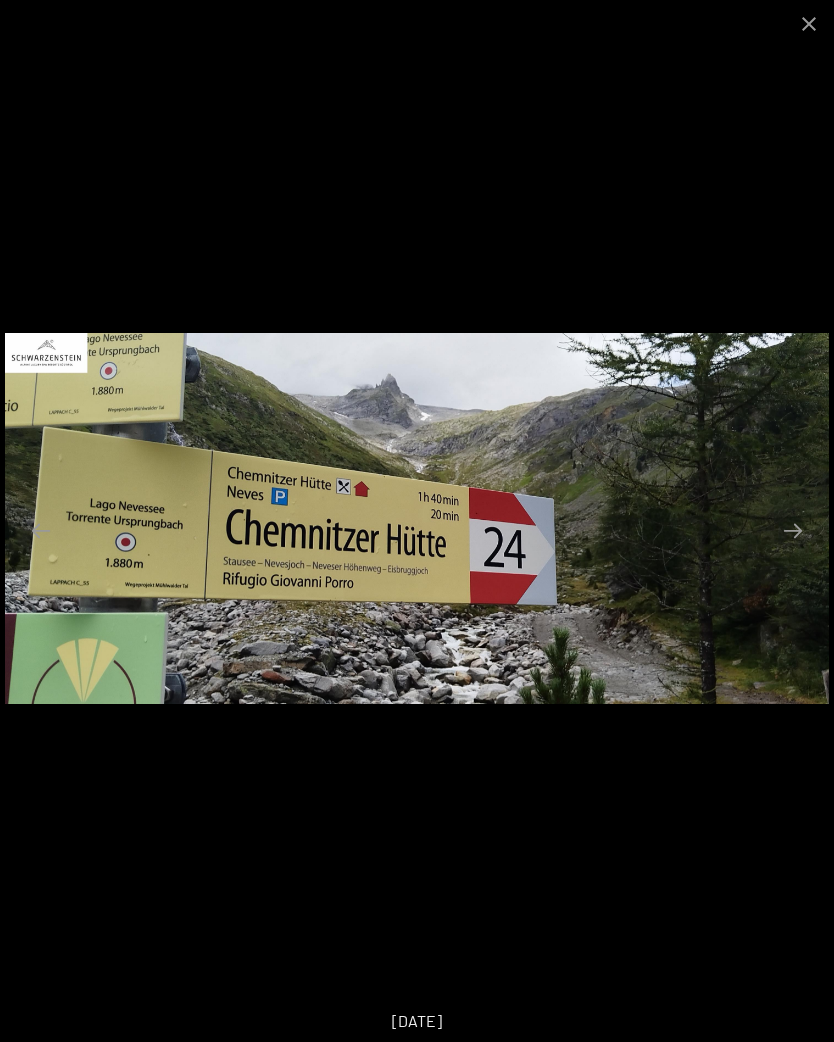 click at bounding box center [793, 530] 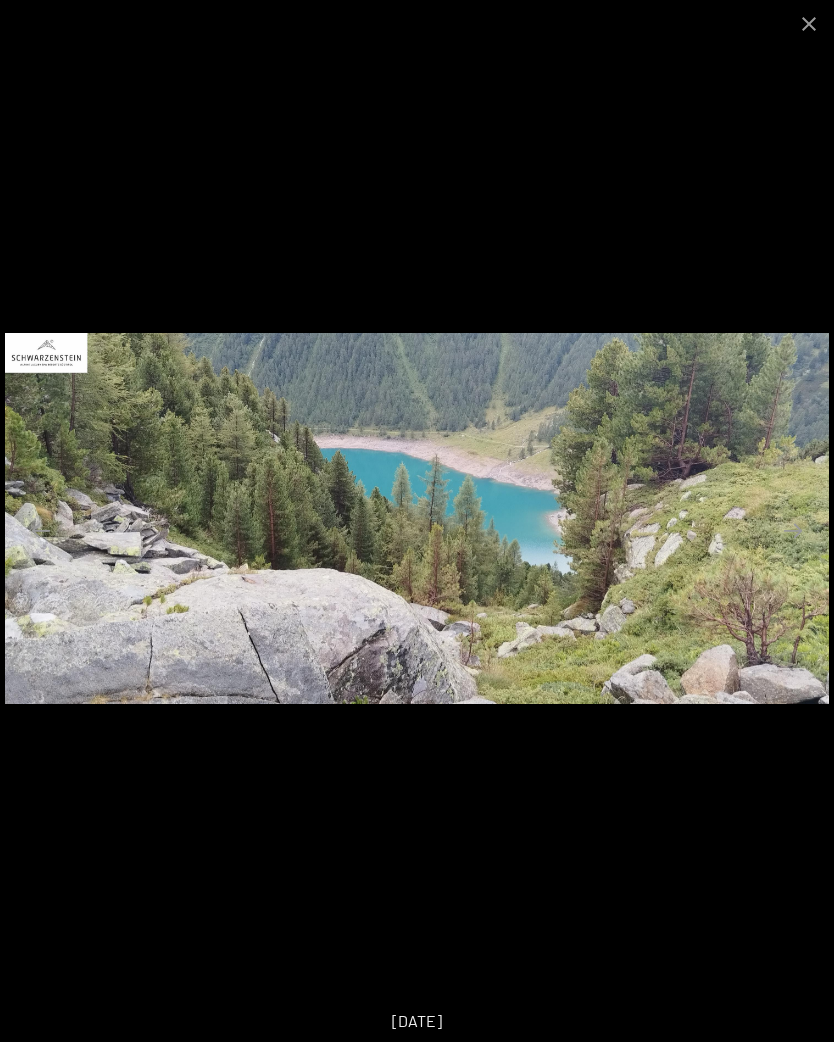 click at bounding box center (793, 530) 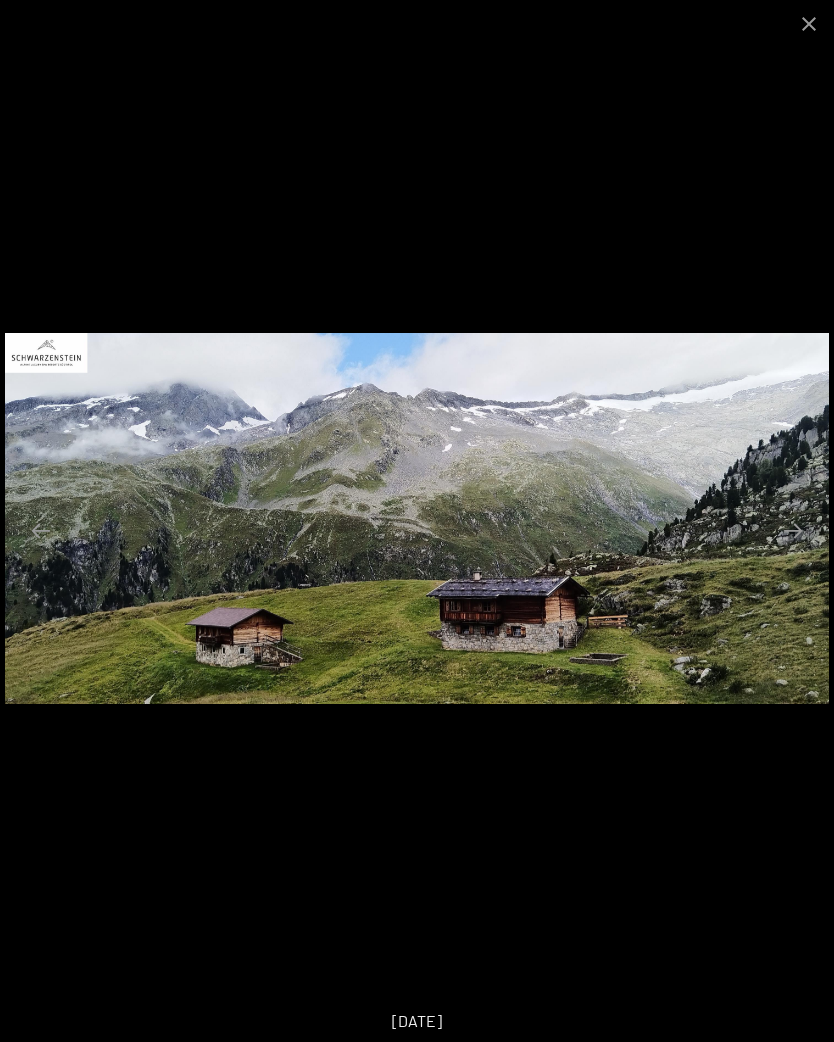 click at bounding box center [793, 530] 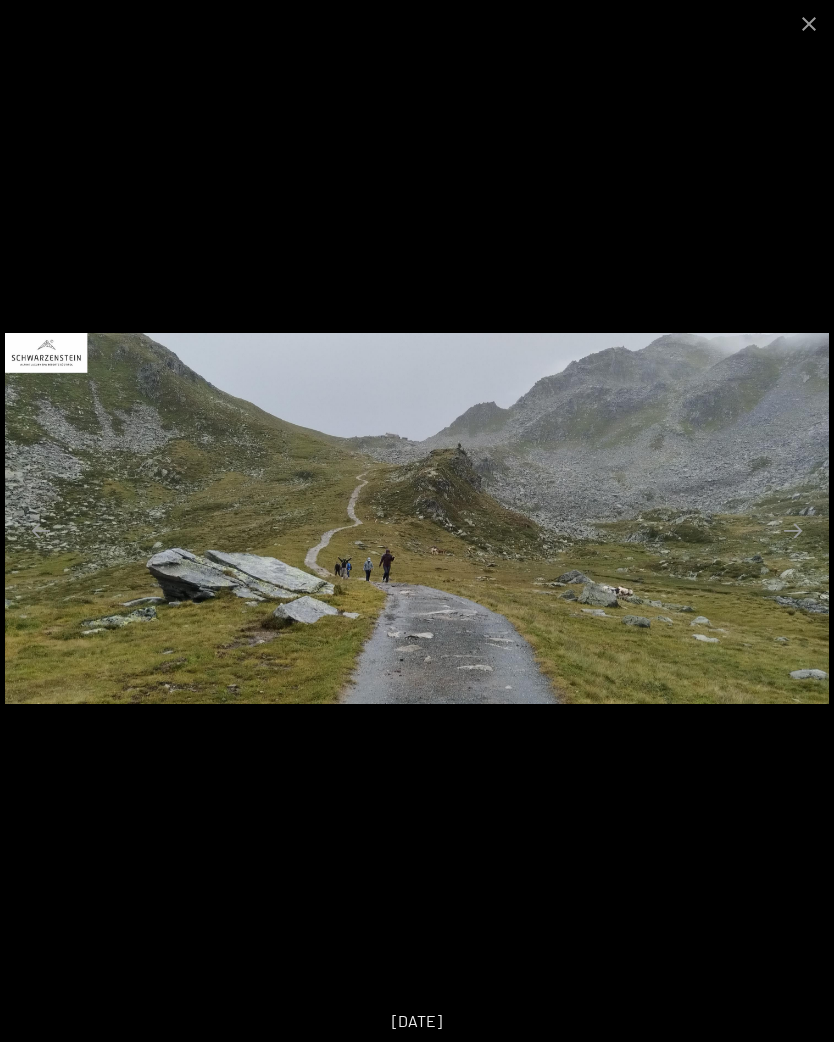 click at bounding box center (793, 530) 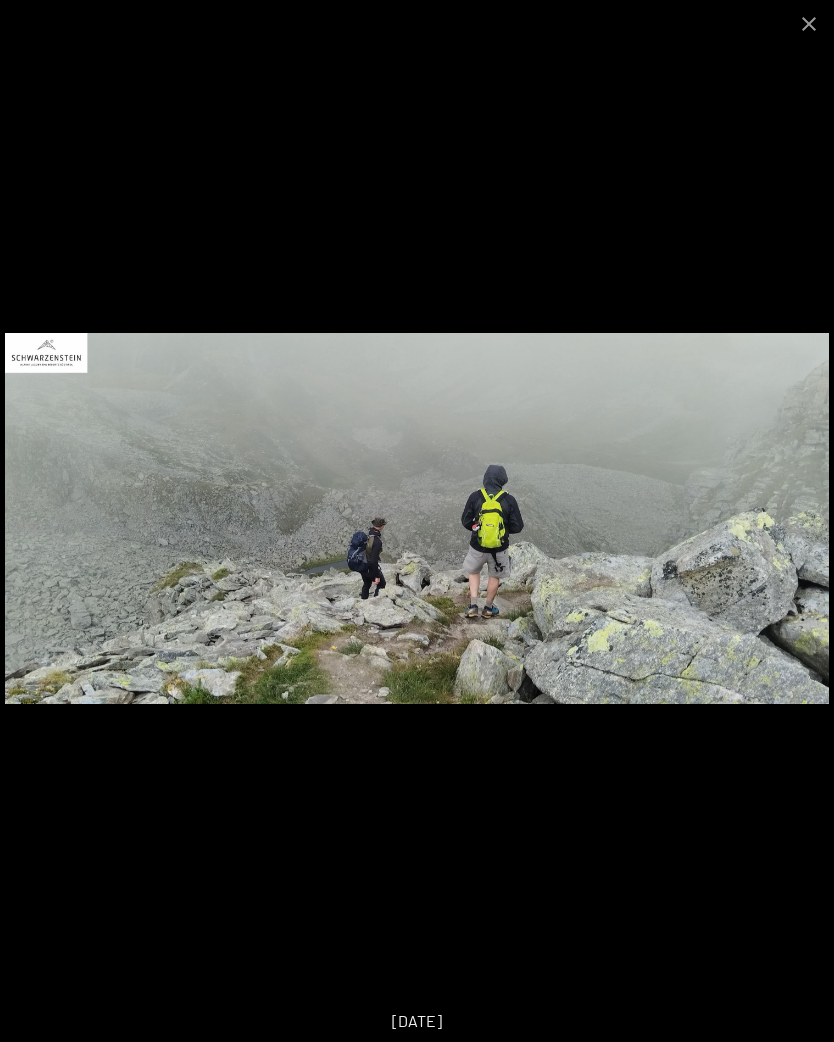 click at bounding box center [793, 530] 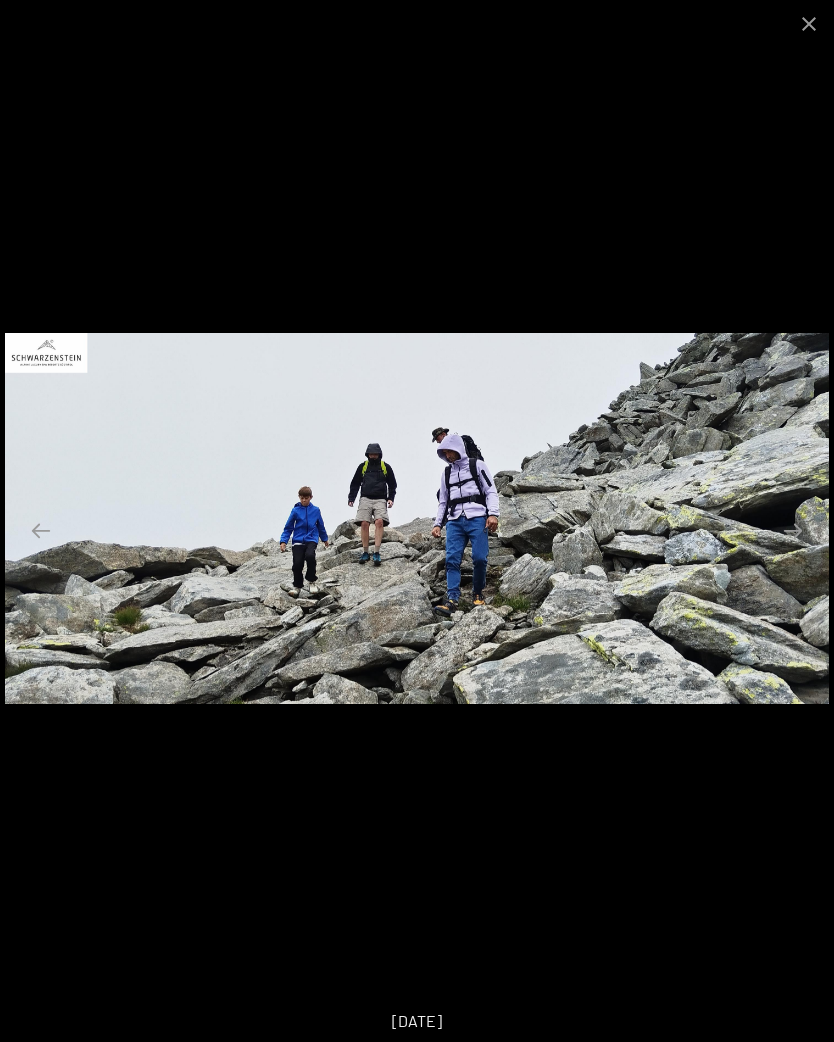 click at bounding box center [793, 530] 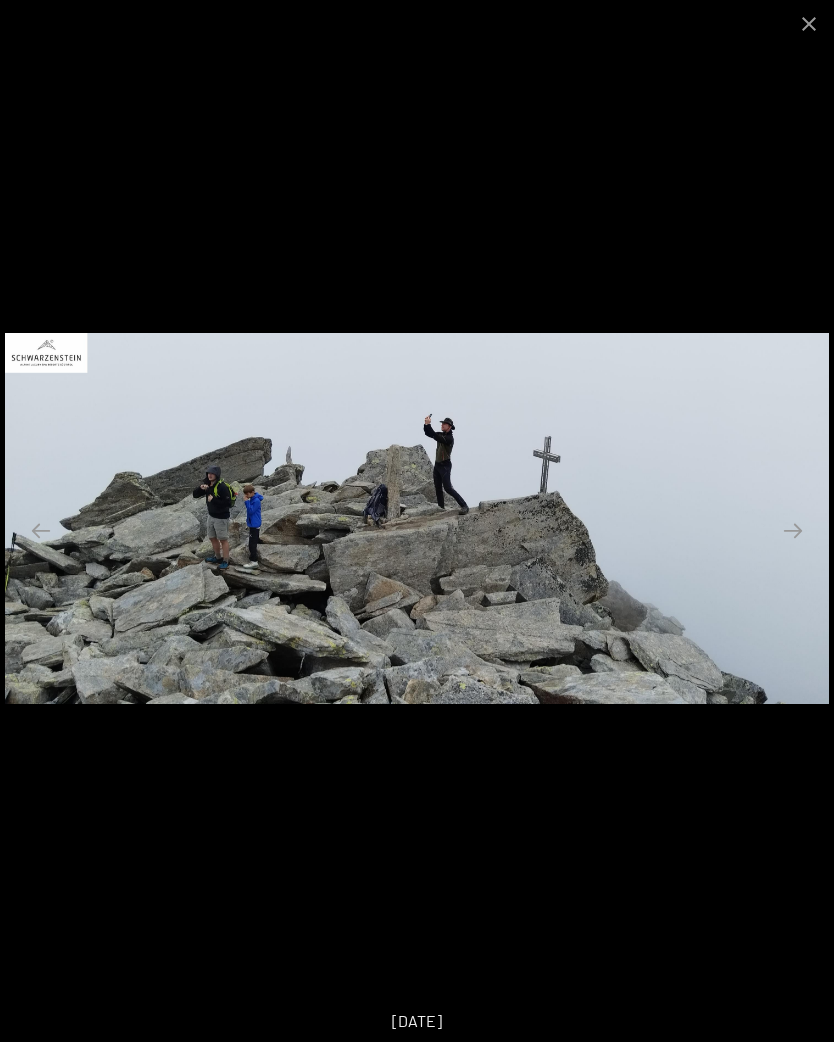 click at bounding box center [793, 530] 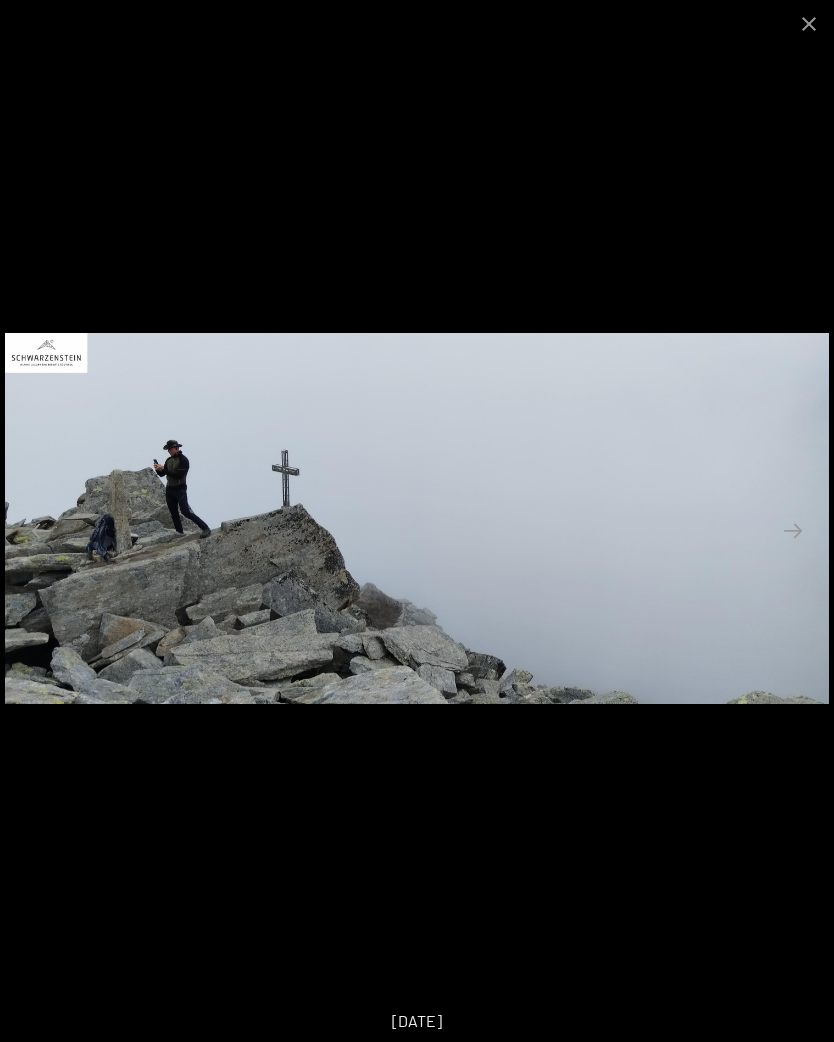 click at bounding box center (793, 530) 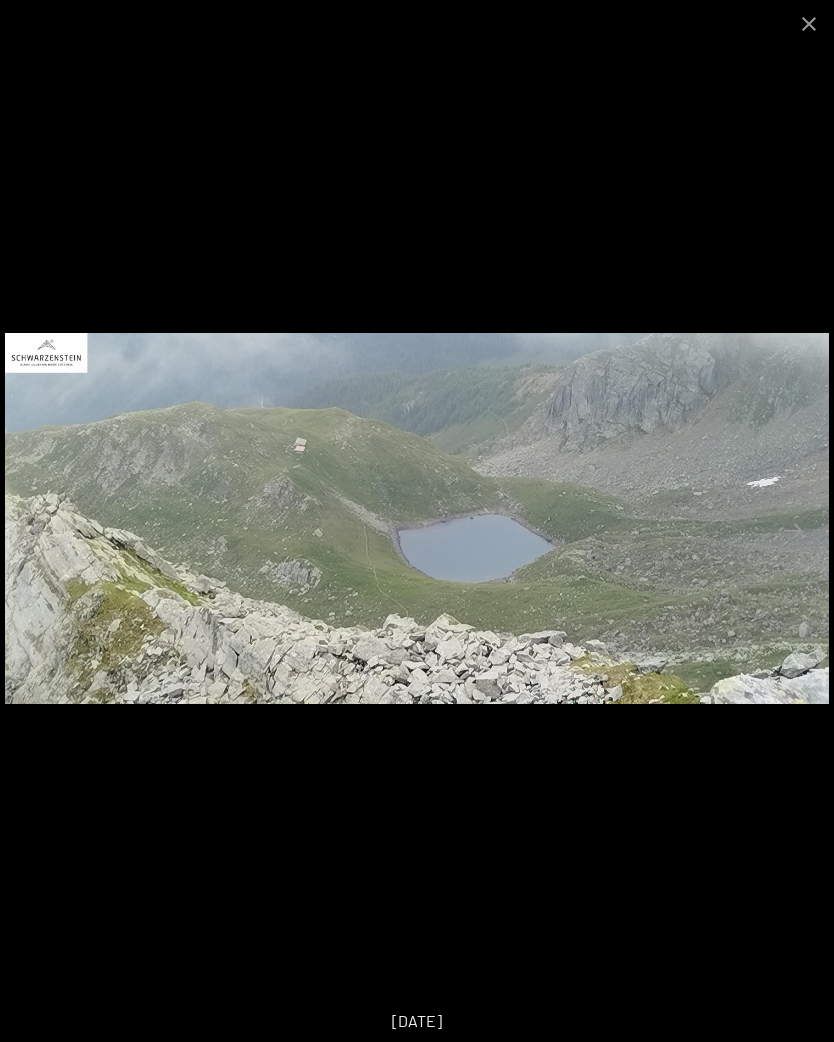 click at bounding box center [793, 530] 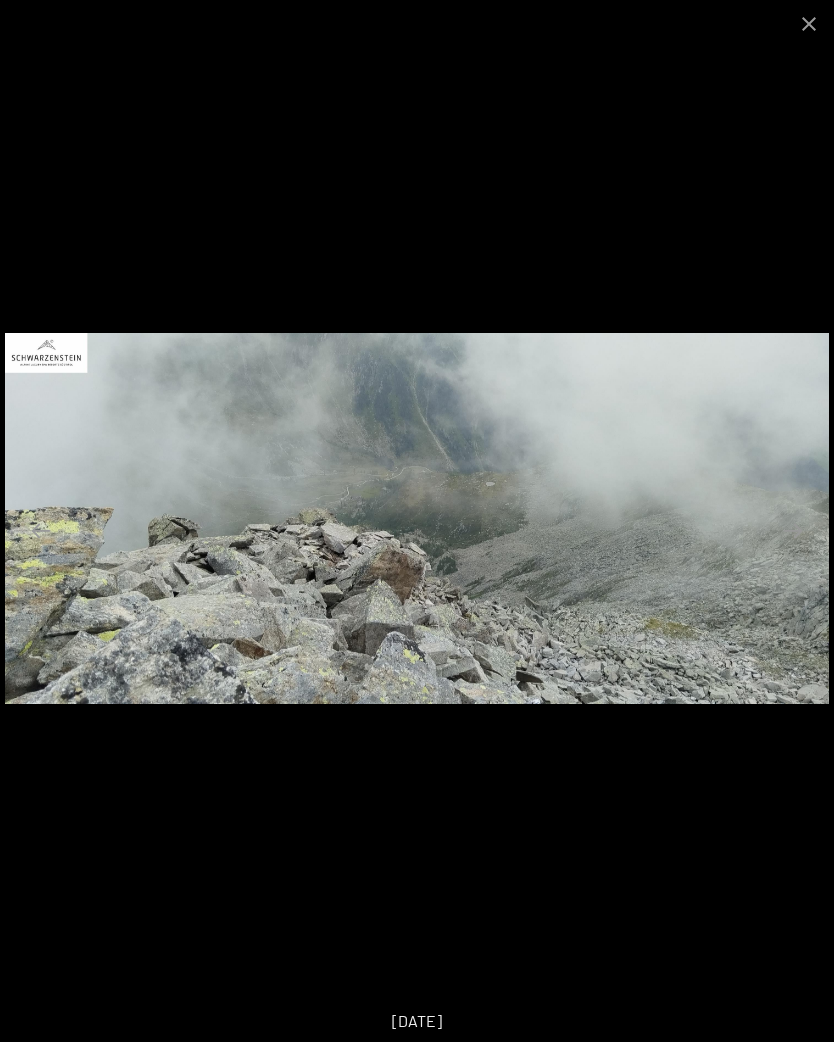 click at bounding box center [793, 530] 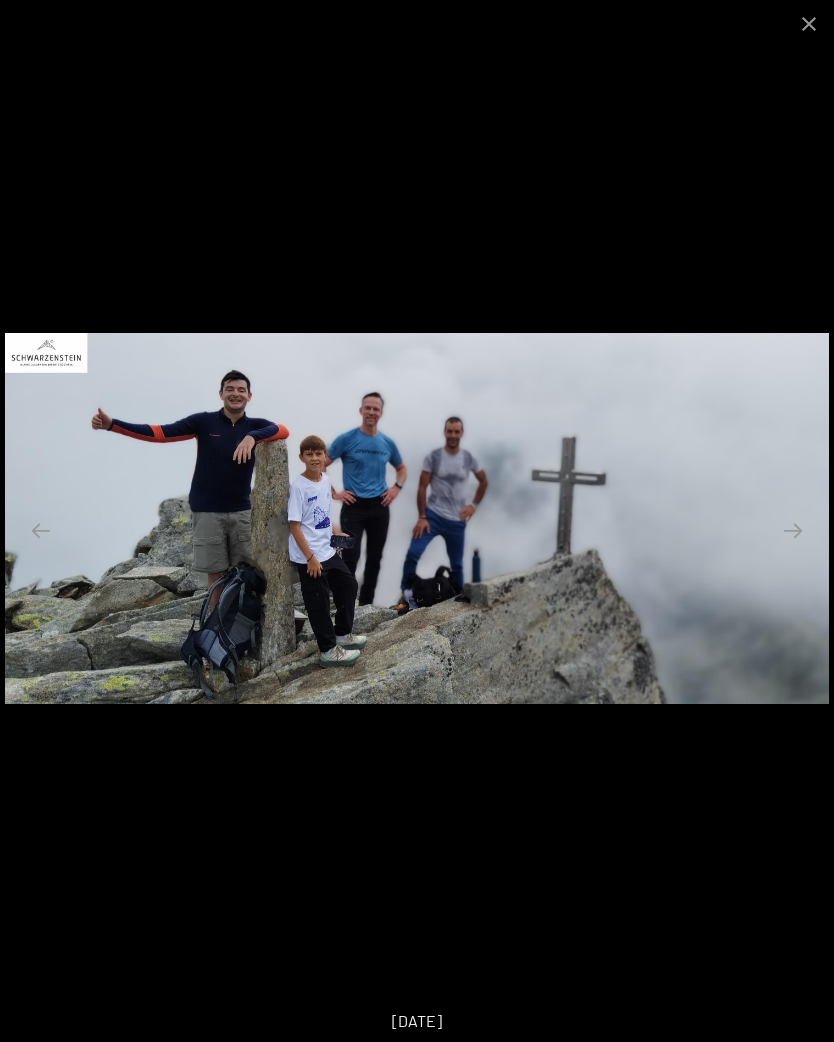 click at bounding box center [793, 530] 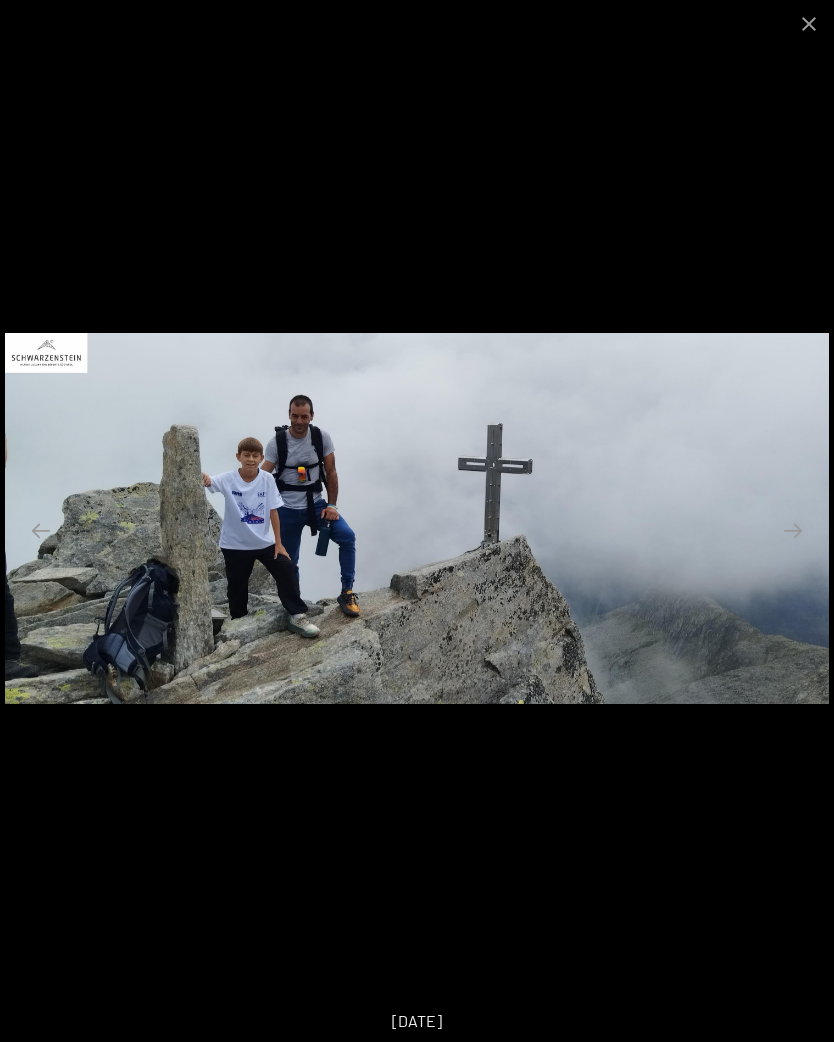click at bounding box center [793, 530] 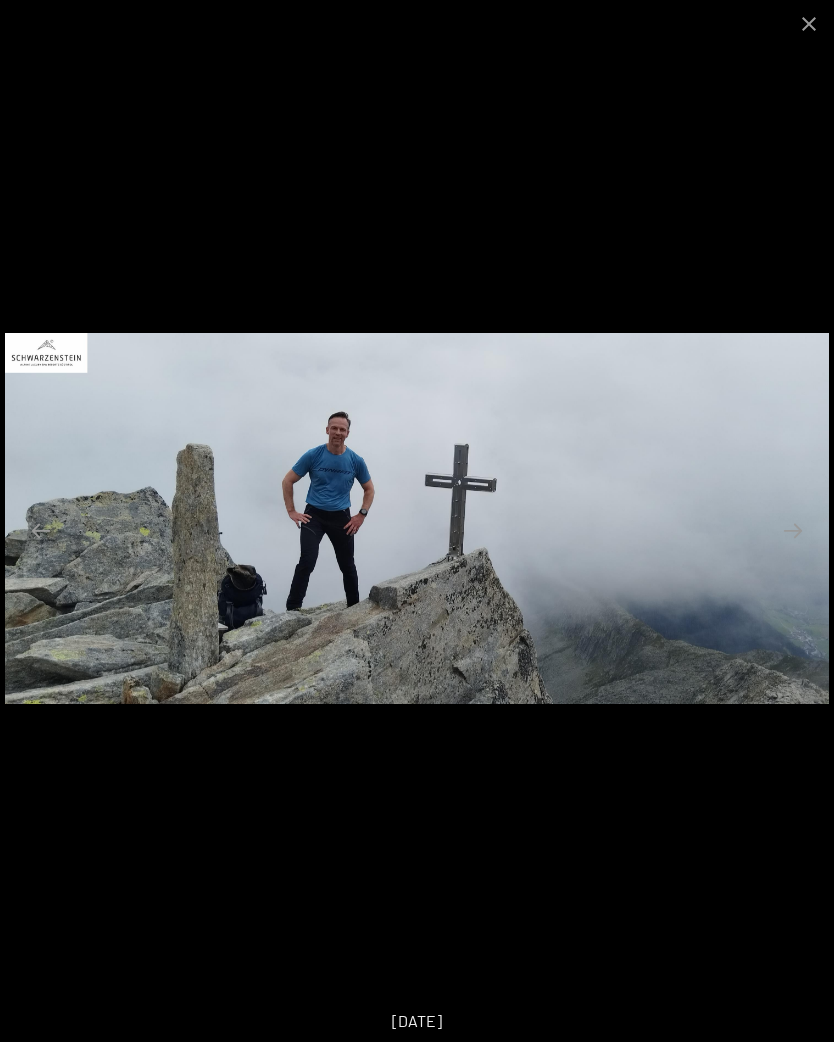 click at bounding box center [793, 530] 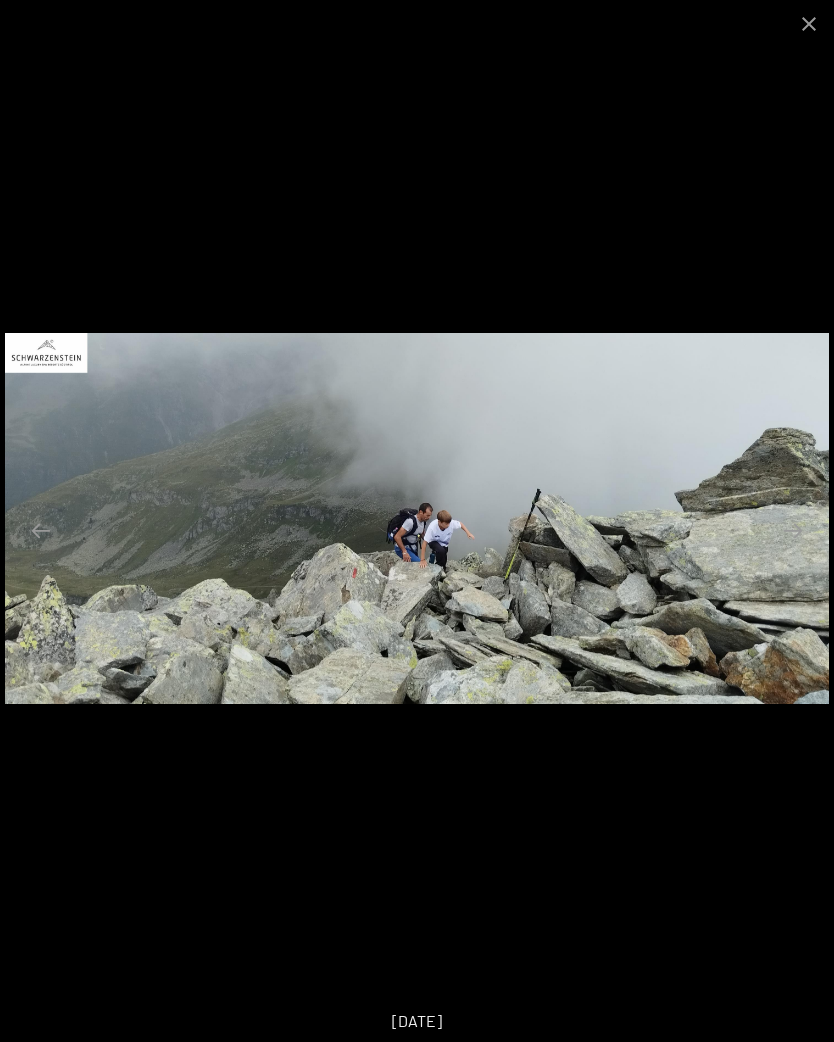 click at bounding box center [793, 530] 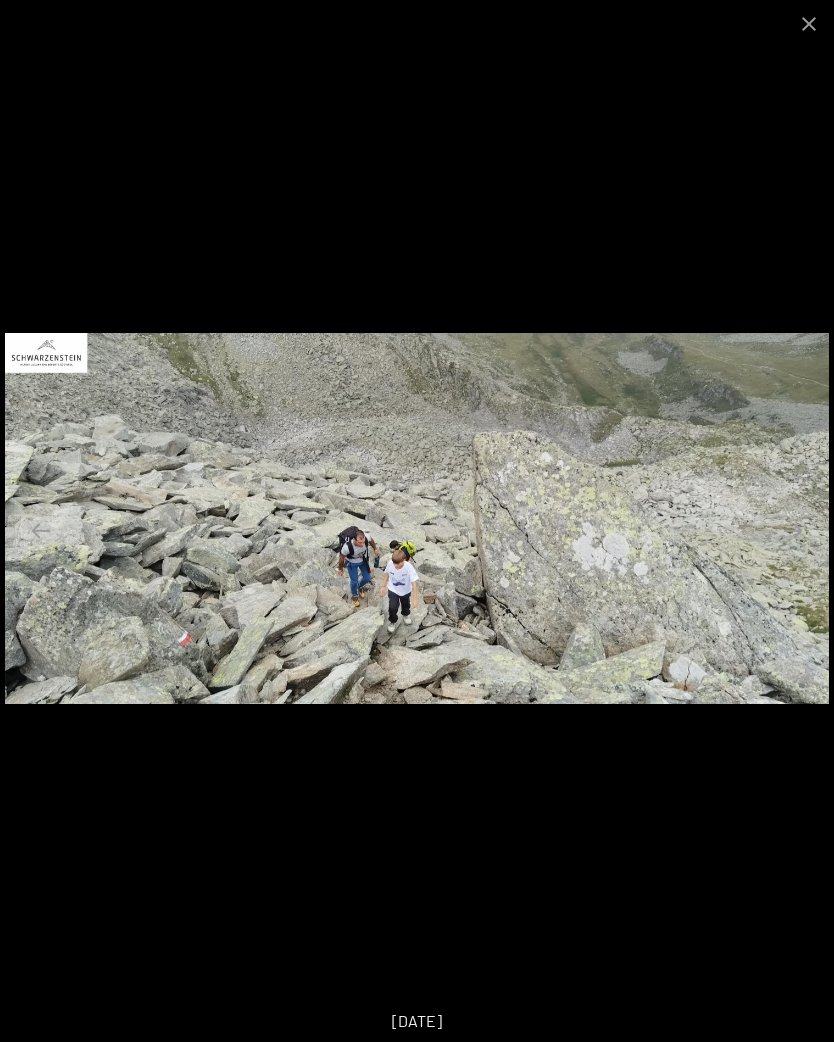 click at bounding box center [793, 530] 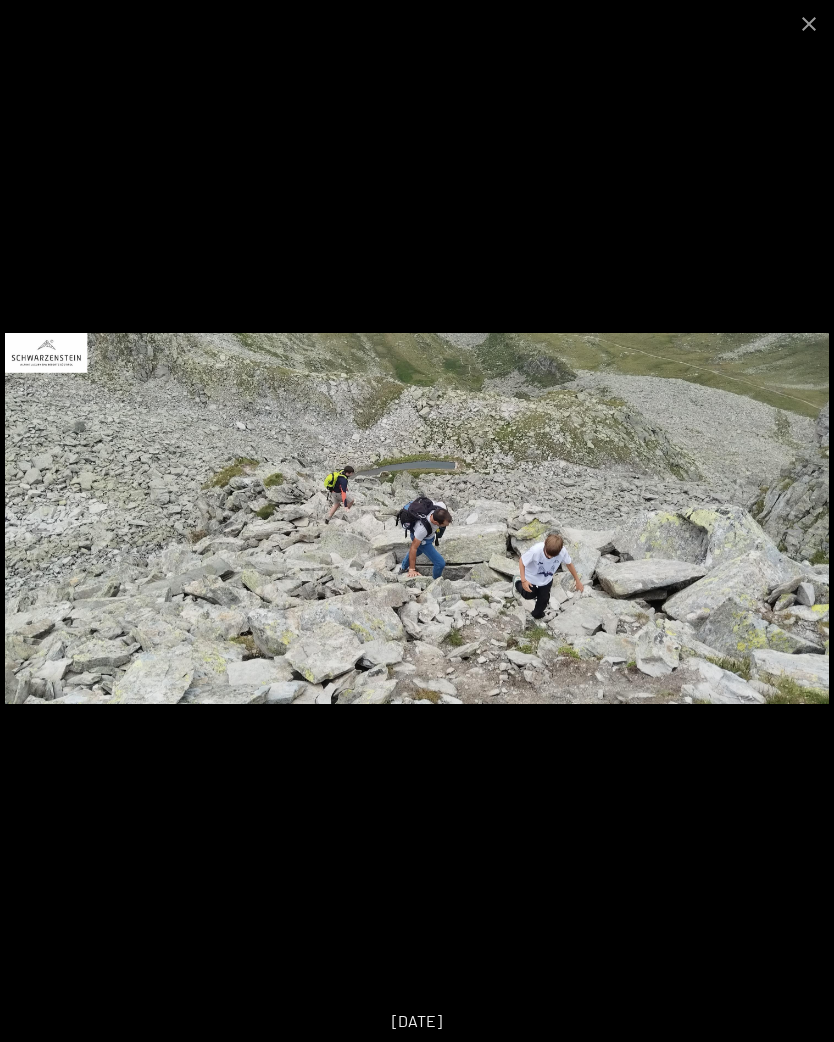 click at bounding box center (793, 530) 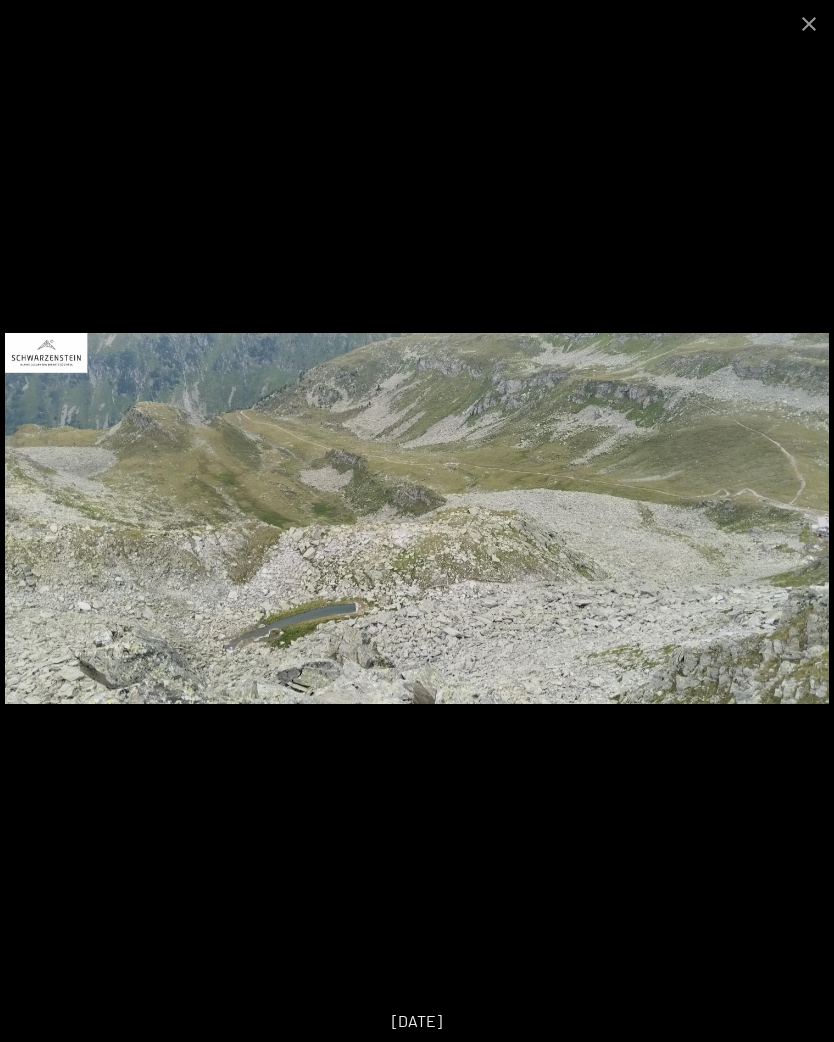 click at bounding box center [793, 530] 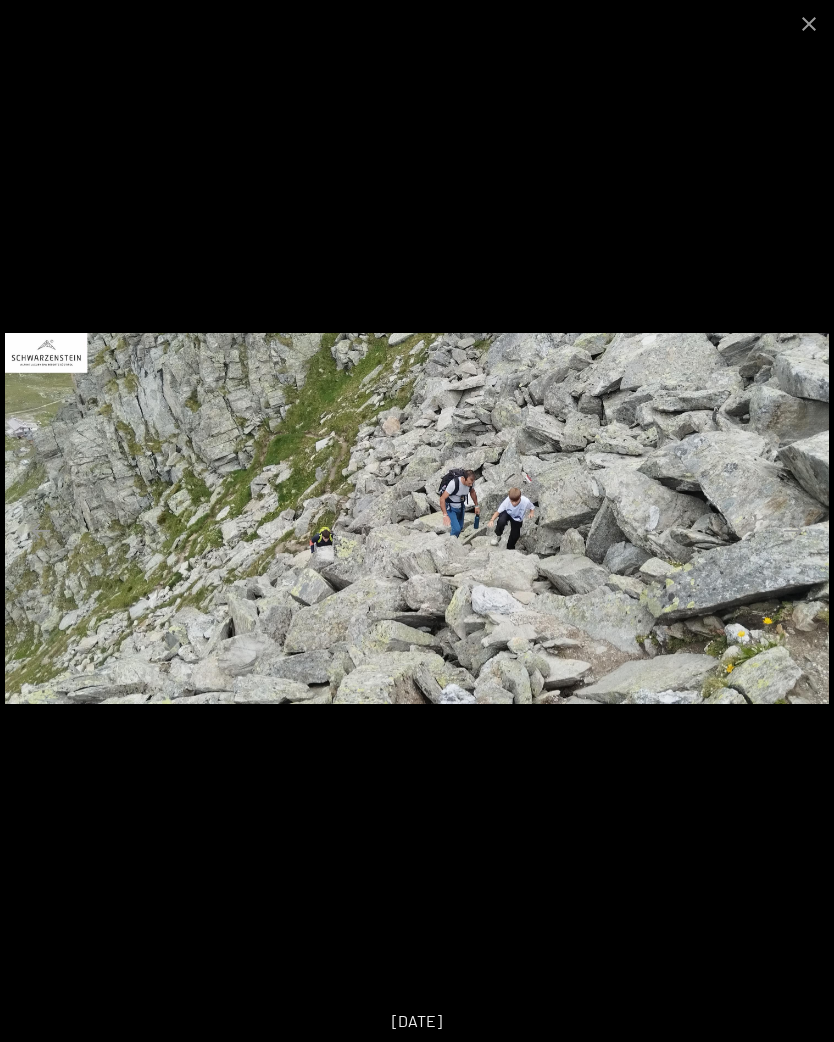 click at bounding box center (793, 530) 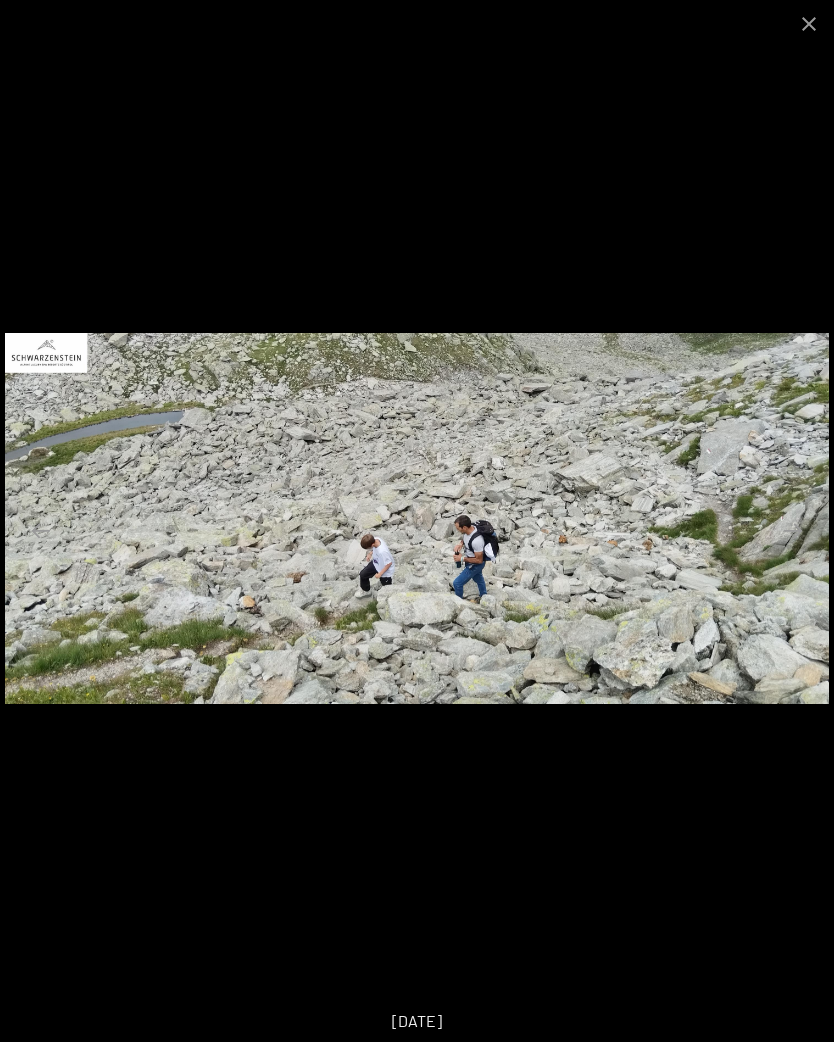 click at bounding box center (793, 530) 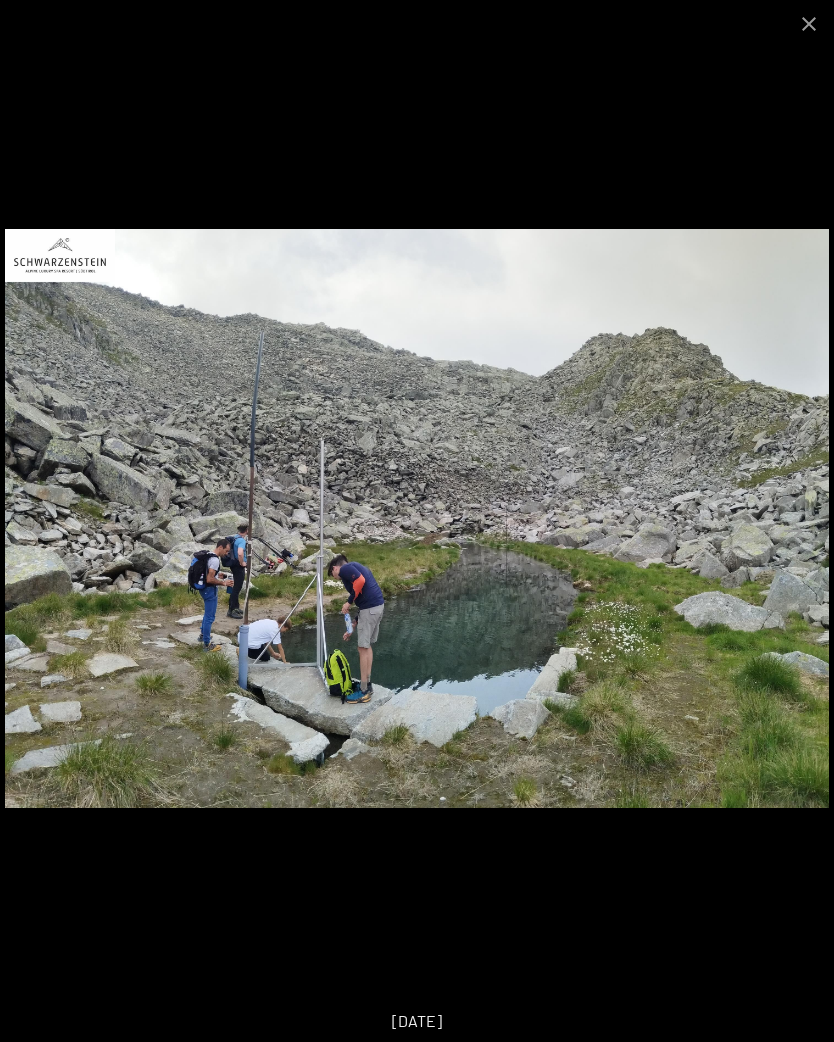 click at bounding box center [793, 530] 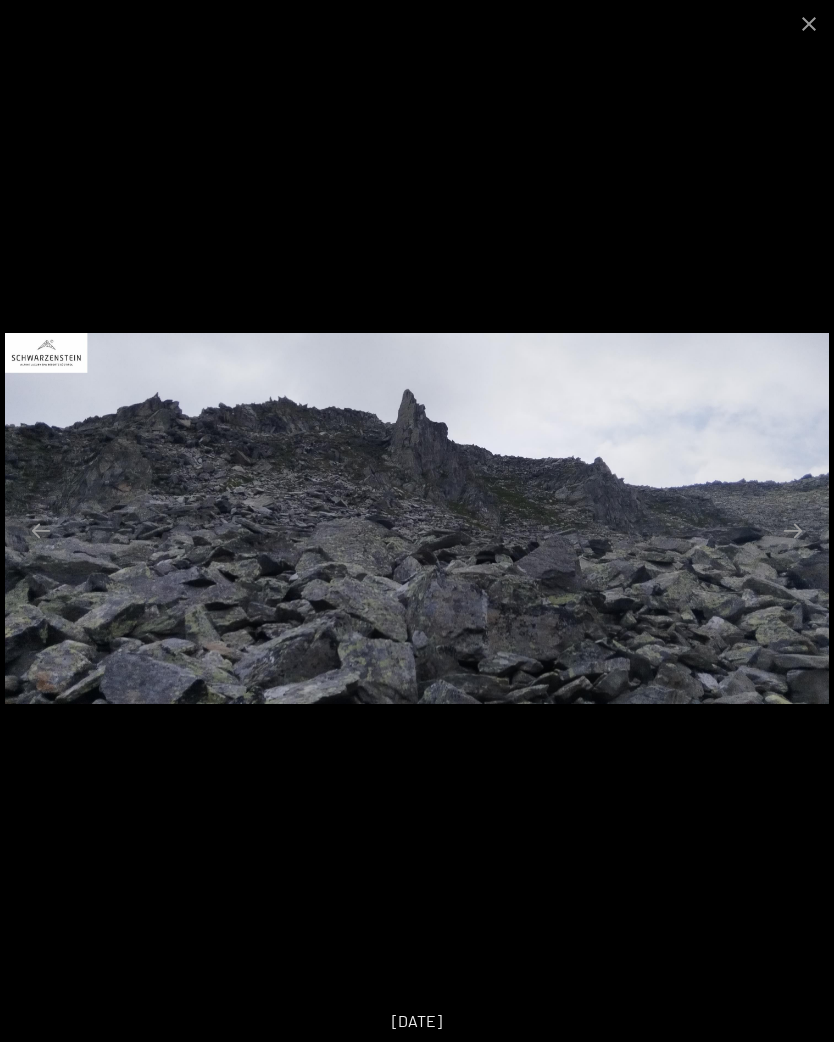 click at bounding box center (793, 530) 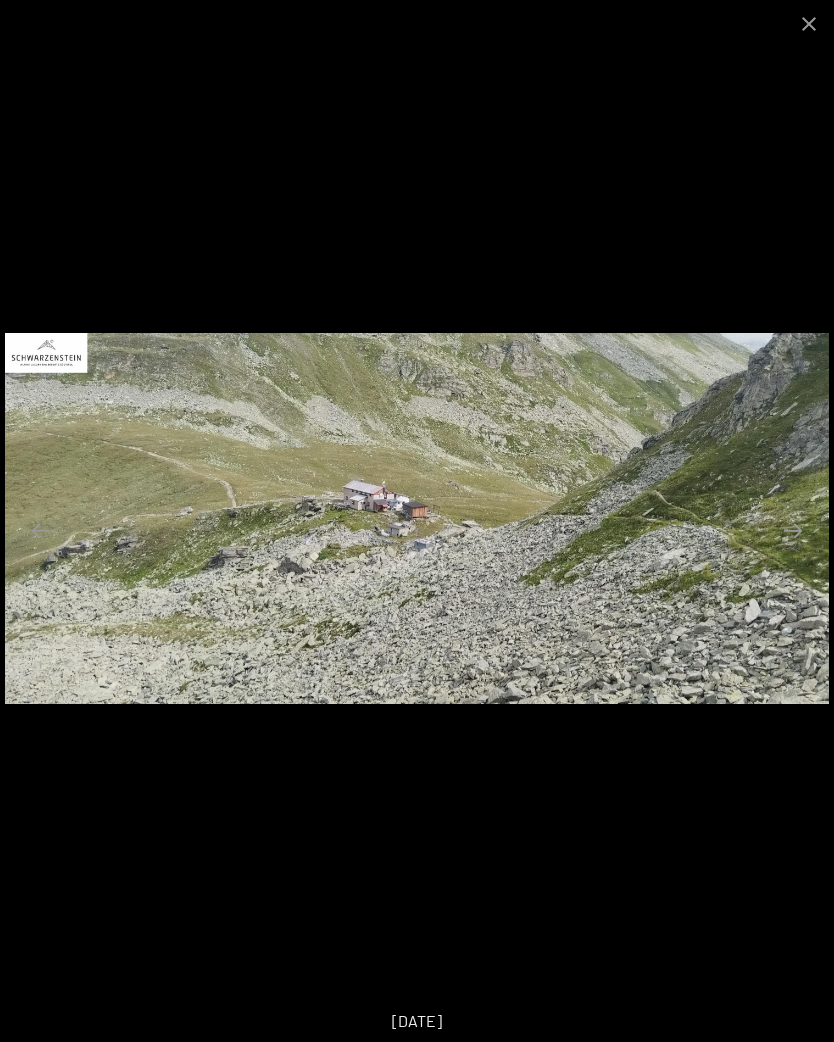 click at bounding box center [793, 530] 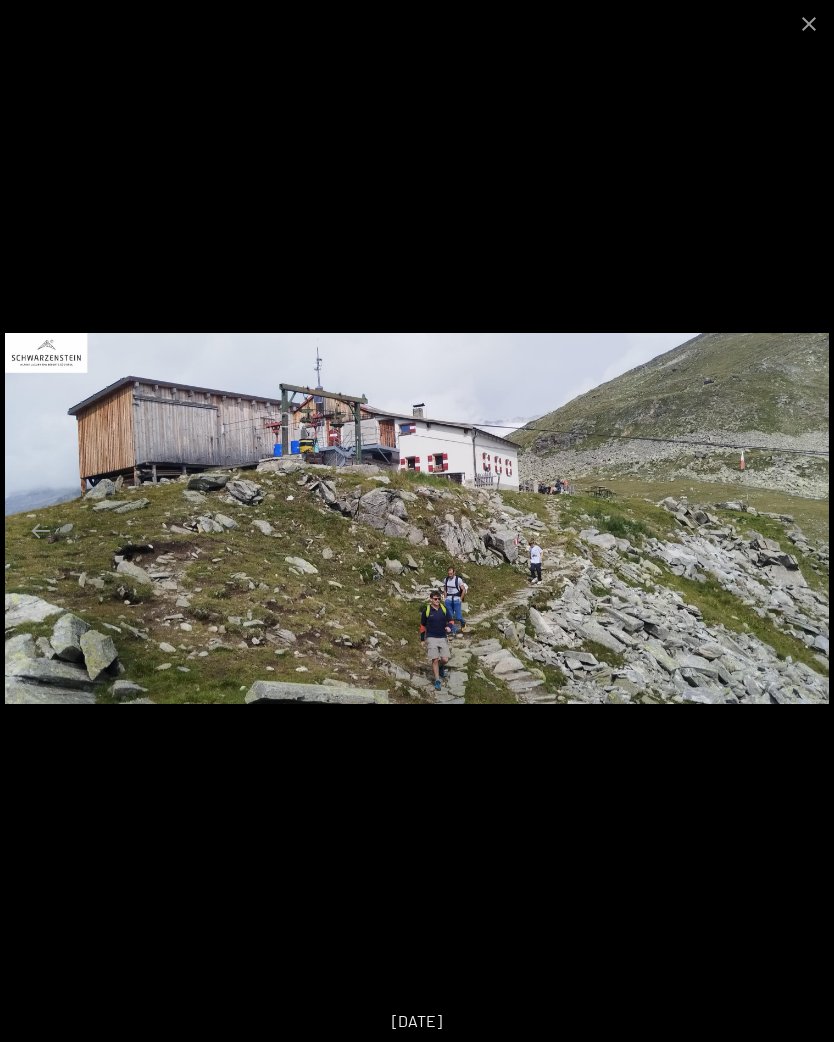 click at bounding box center (793, 530) 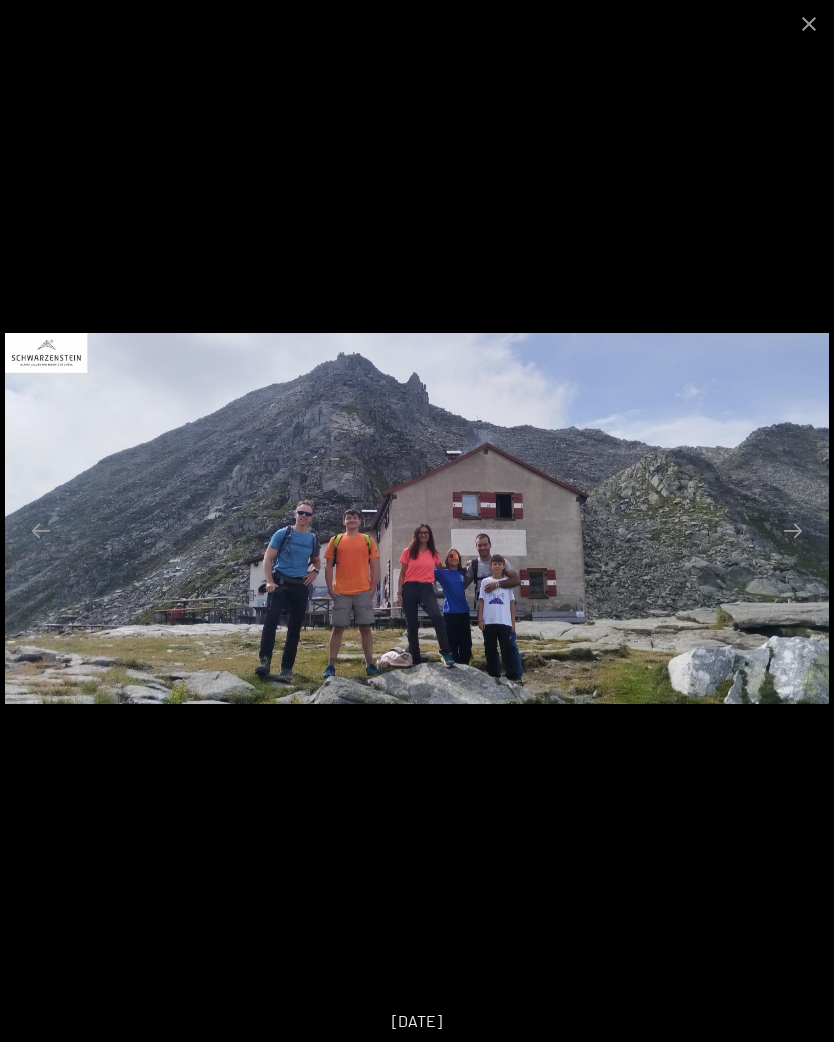 click at bounding box center (793, 530) 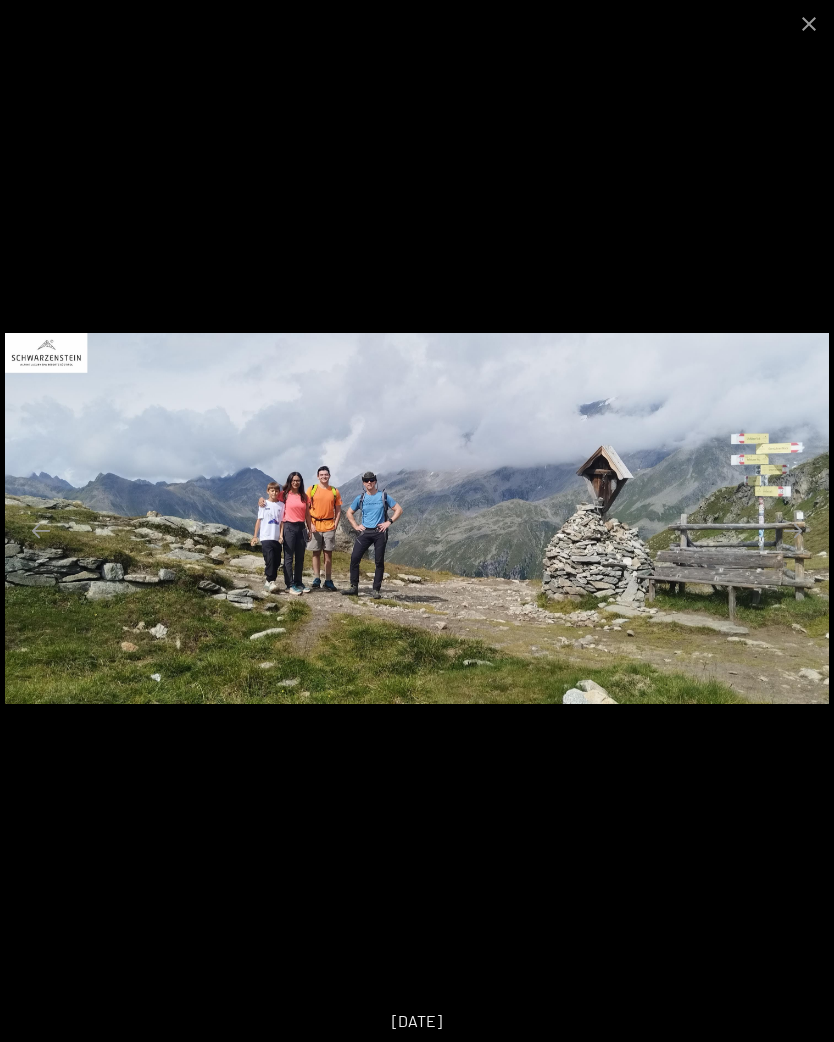 click at bounding box center (793, 530) 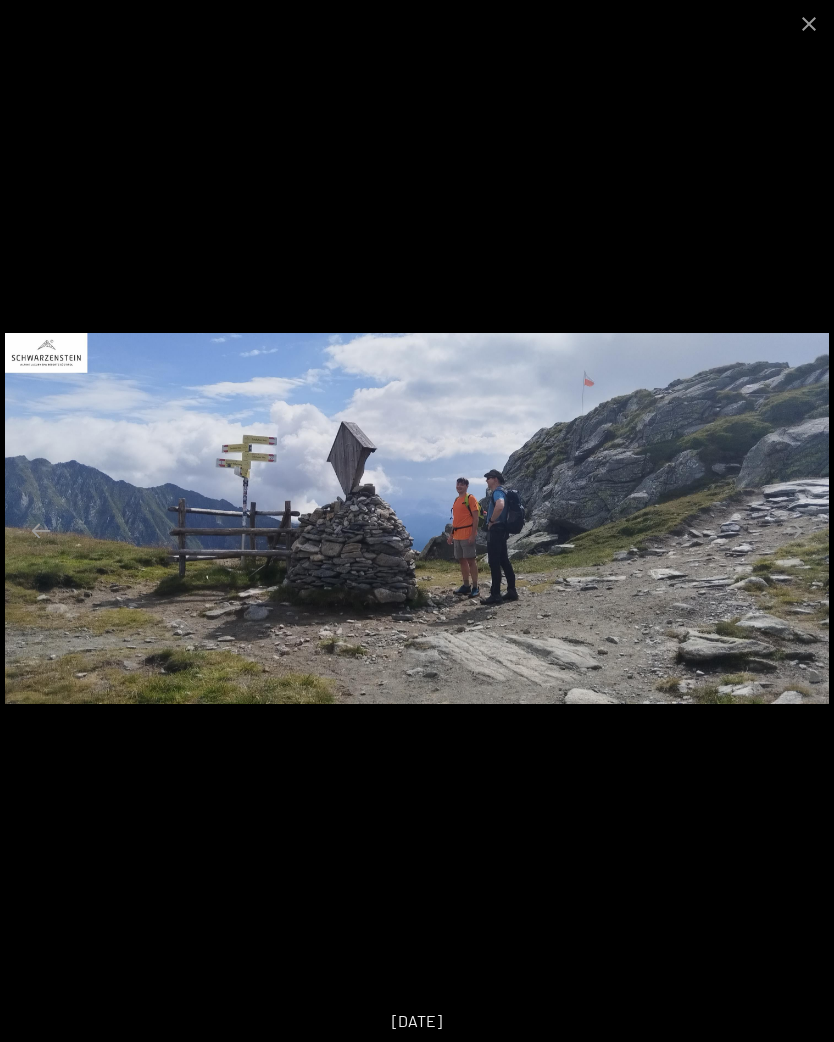 click at bounding box center [793, 530] 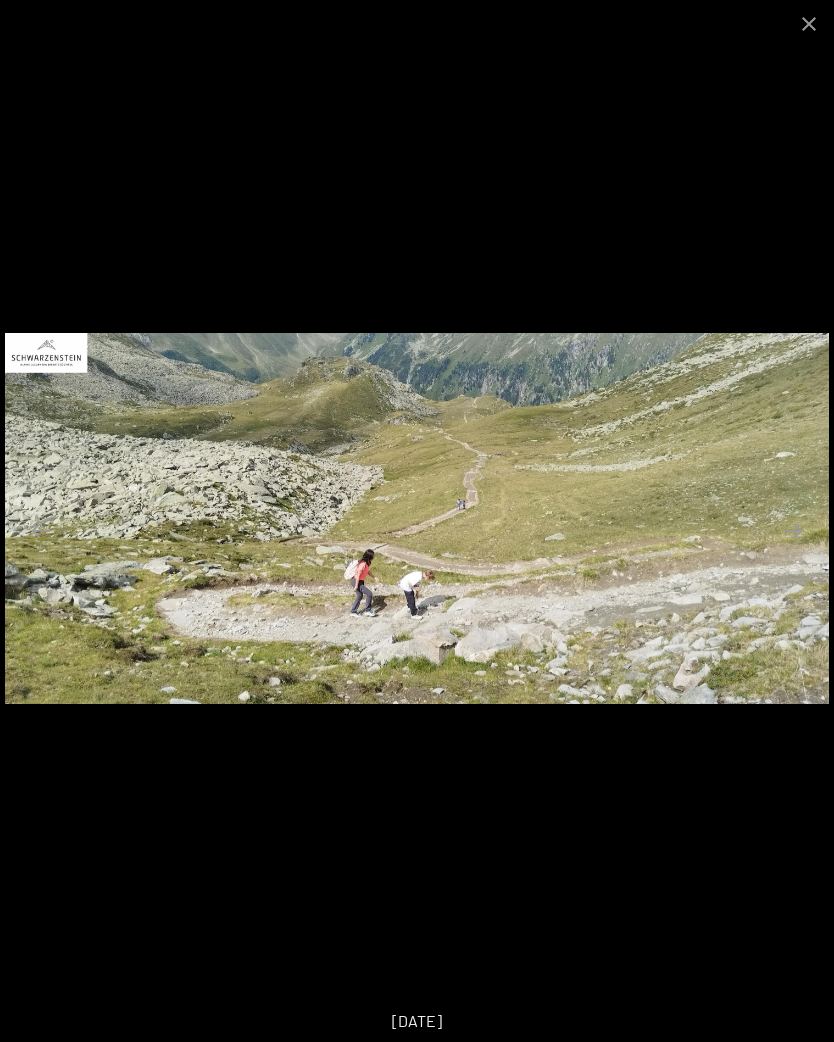 click at bounding box center [793, 530] 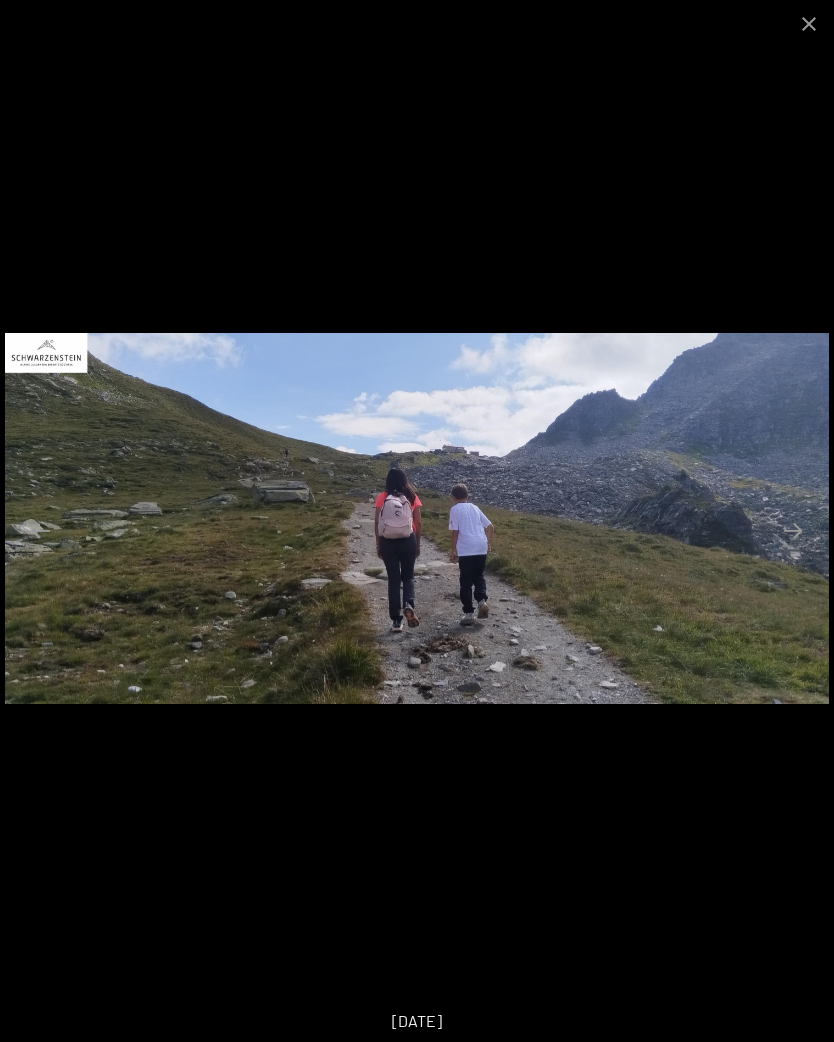 click at bounding box center [793, 530] 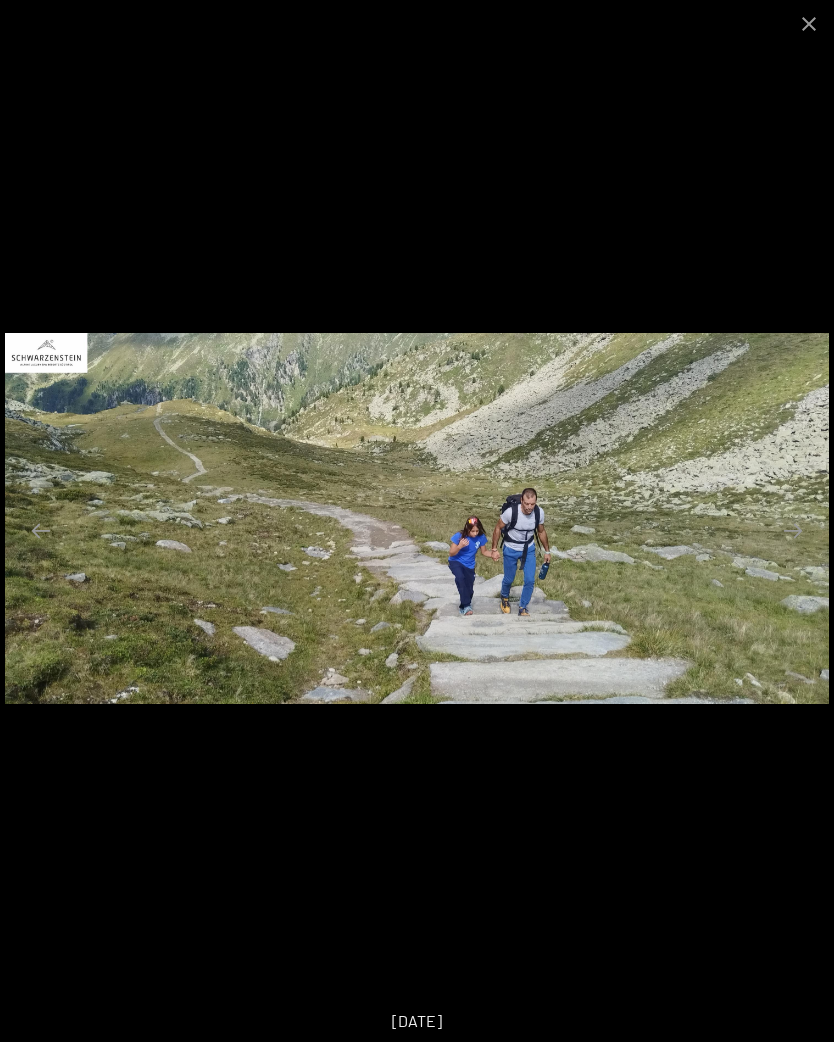click at bounding box center [793, 530] 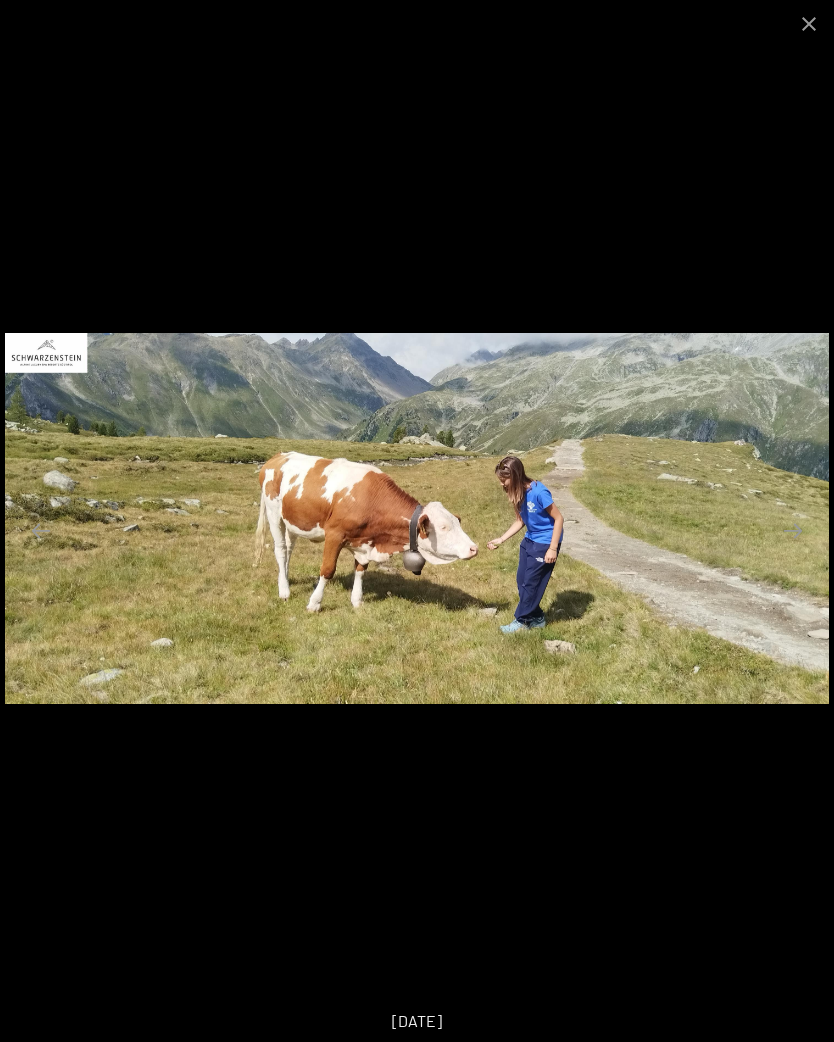 click at bounding box center (793, 530) 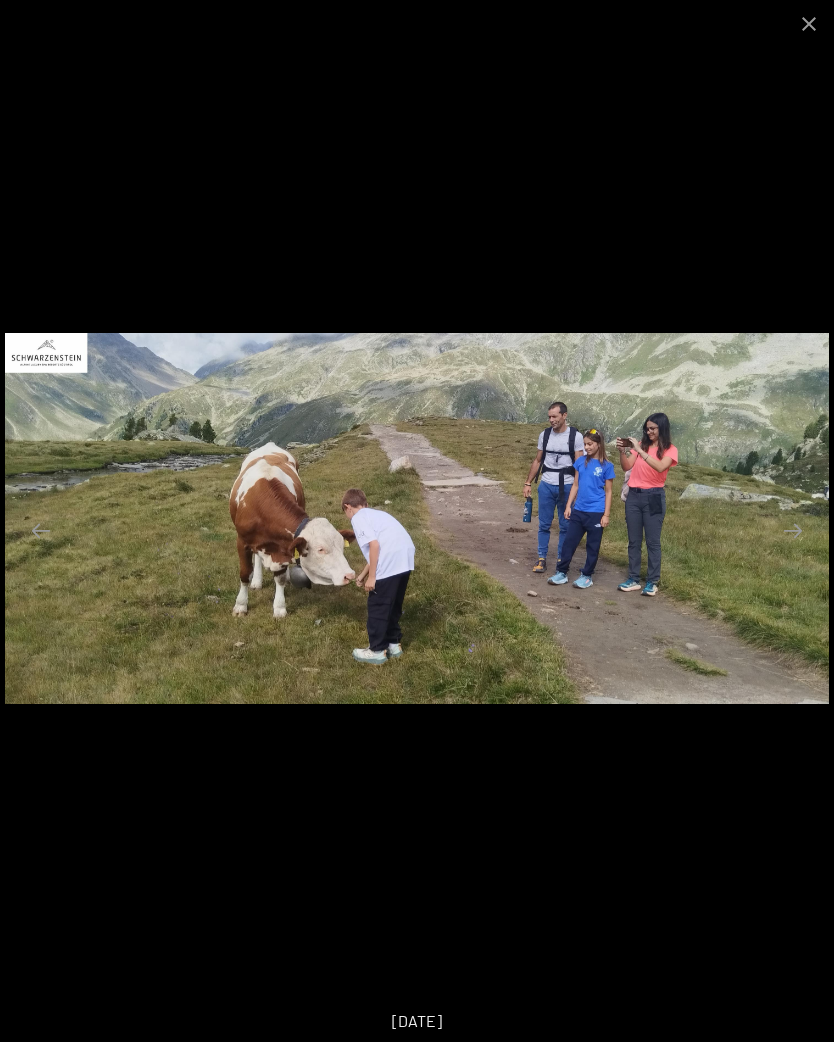 click at bounding box center (793, 530) 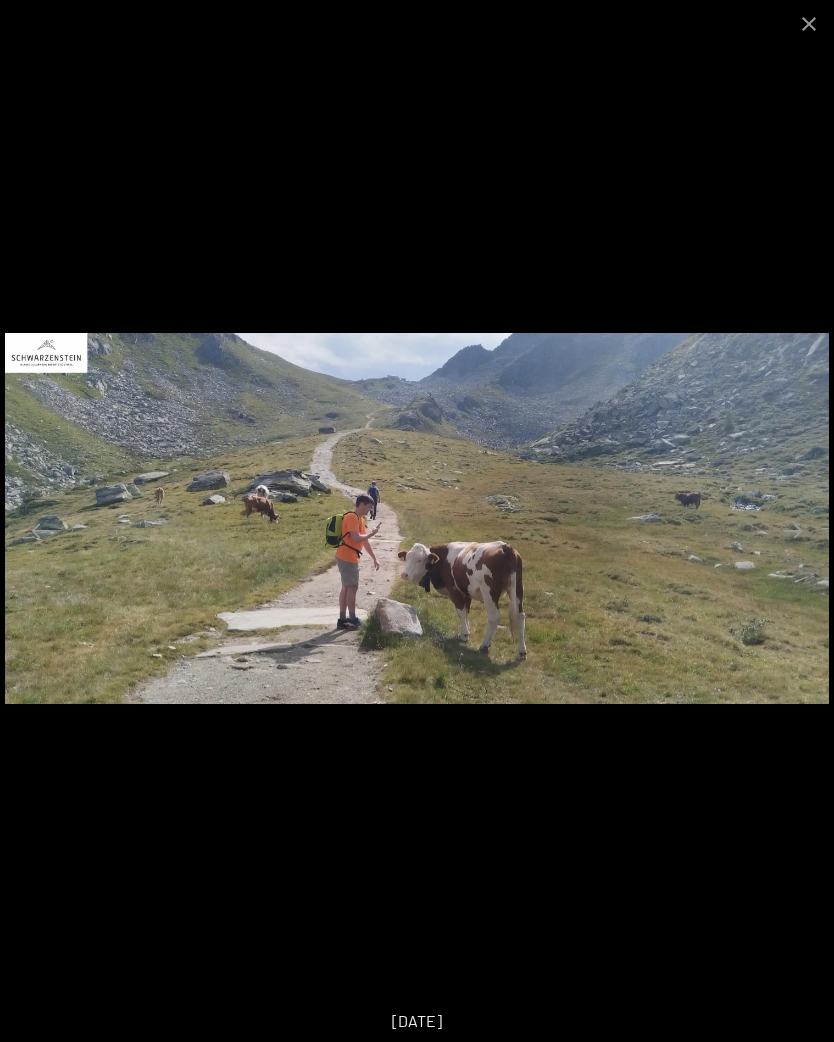 click at bounding box center [793, 530] 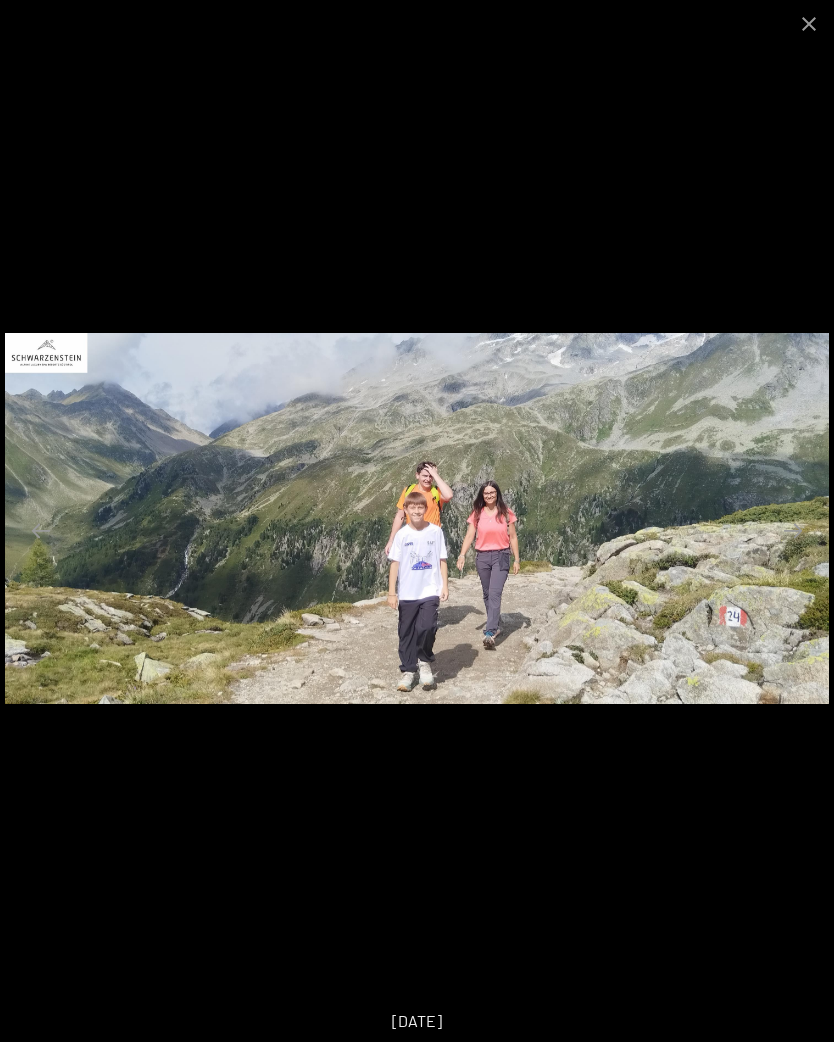 click at bounding box center [793, 530] 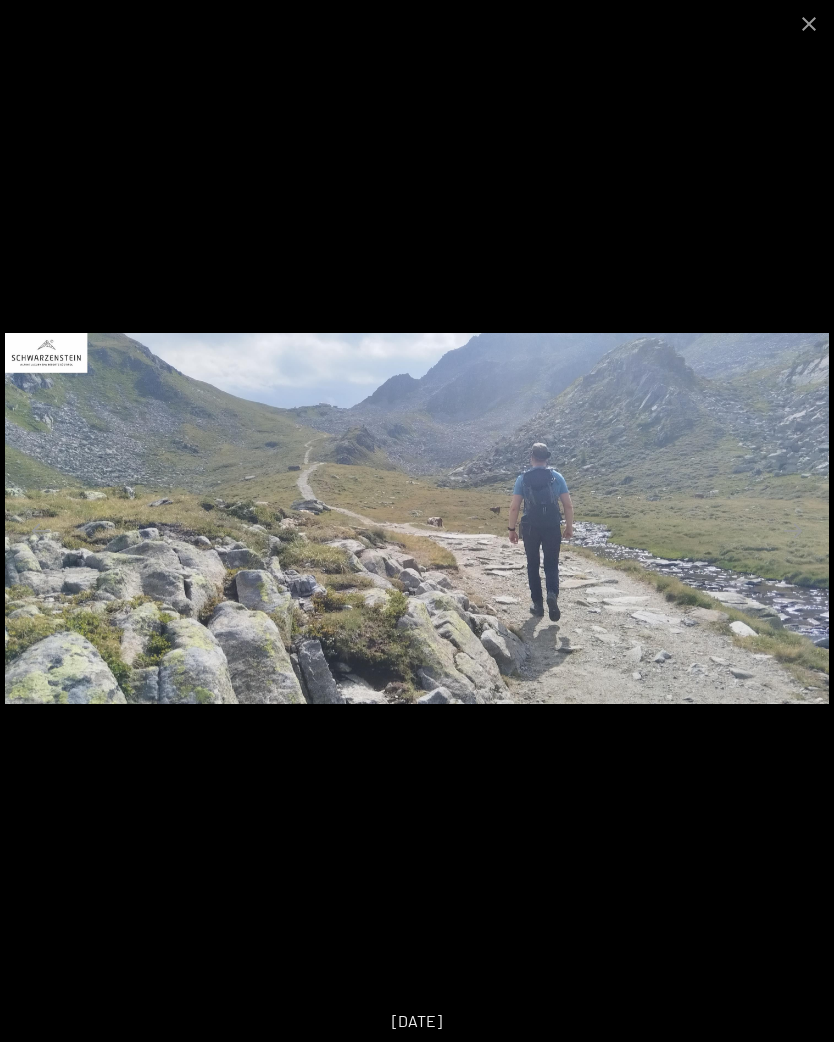 click at bounding box center [793, 530] 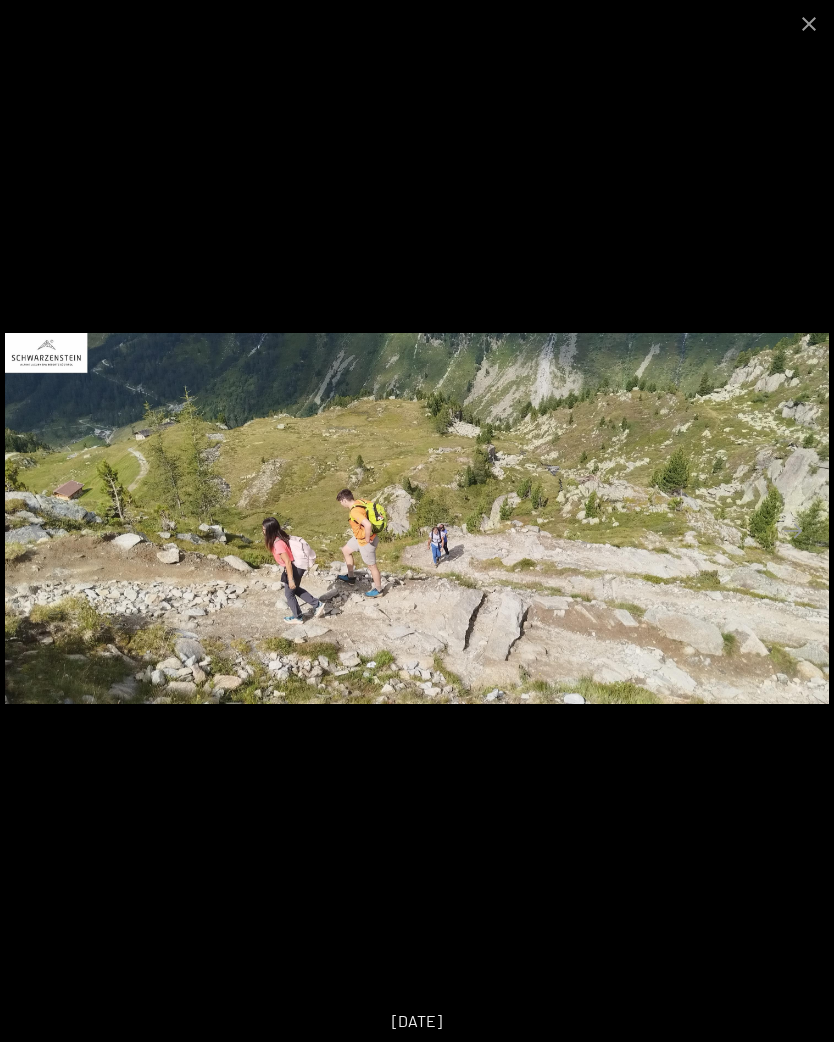 click at bounding box center (793, 530) 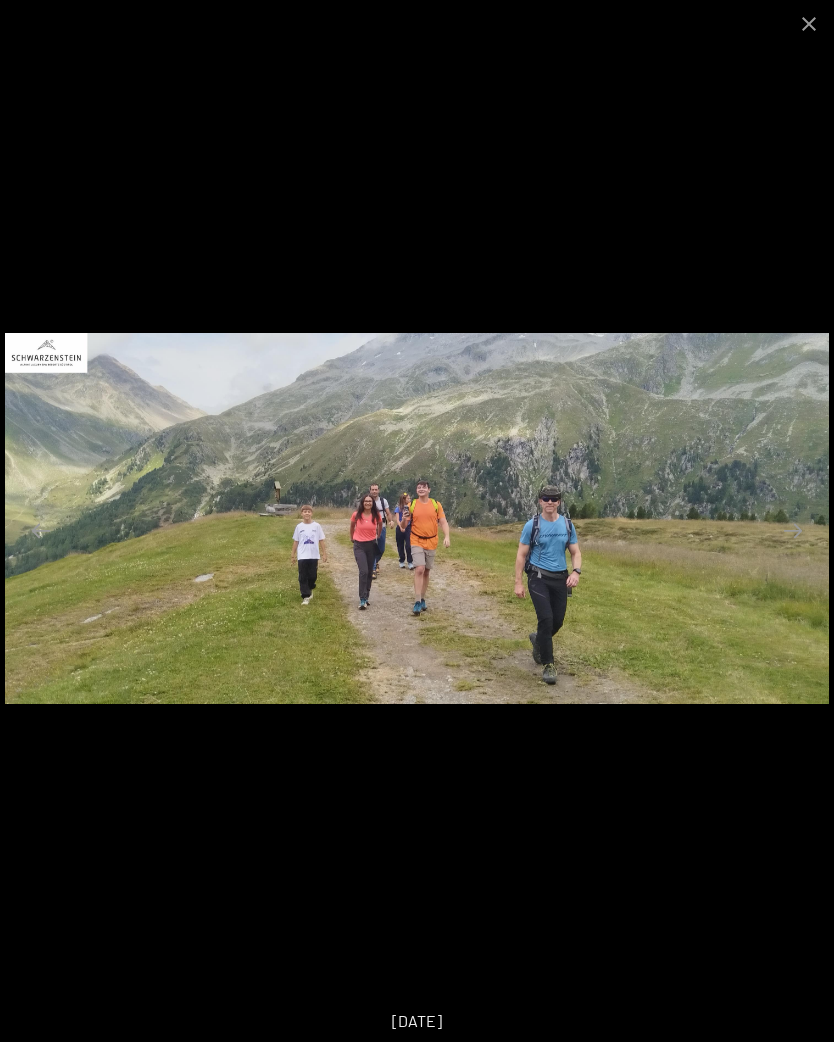 click at bounding box center [793, 530] 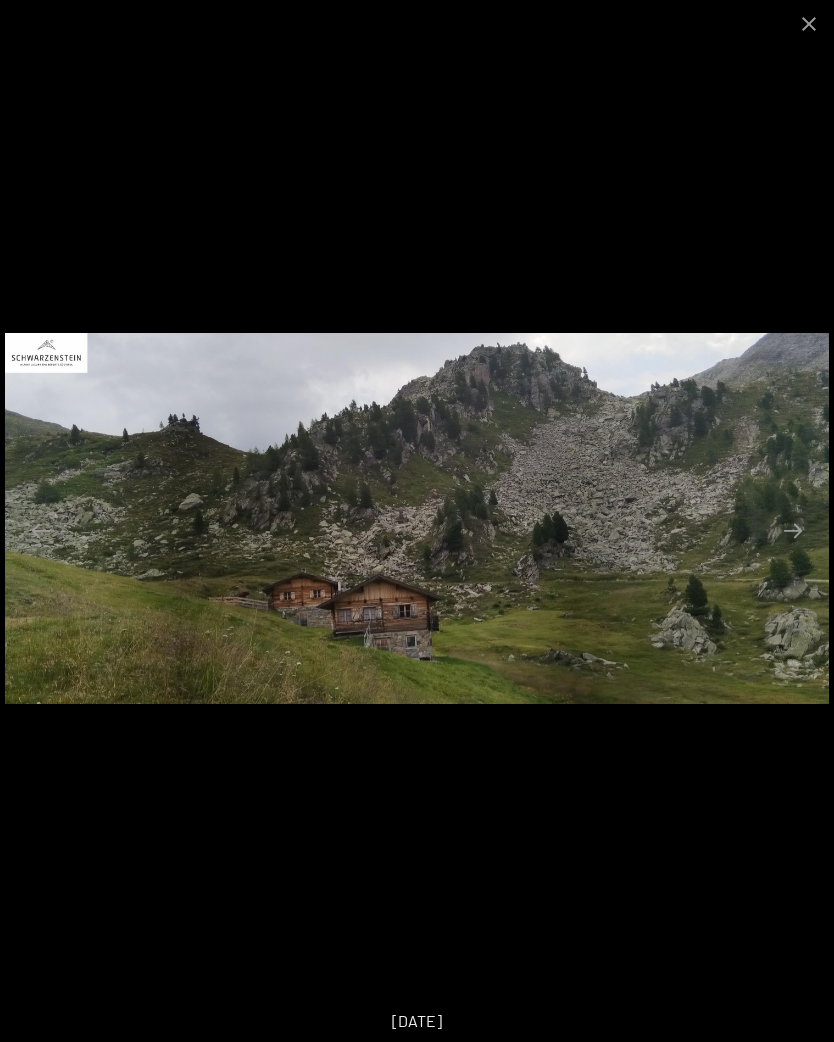 click at bounding box center (793, 530) 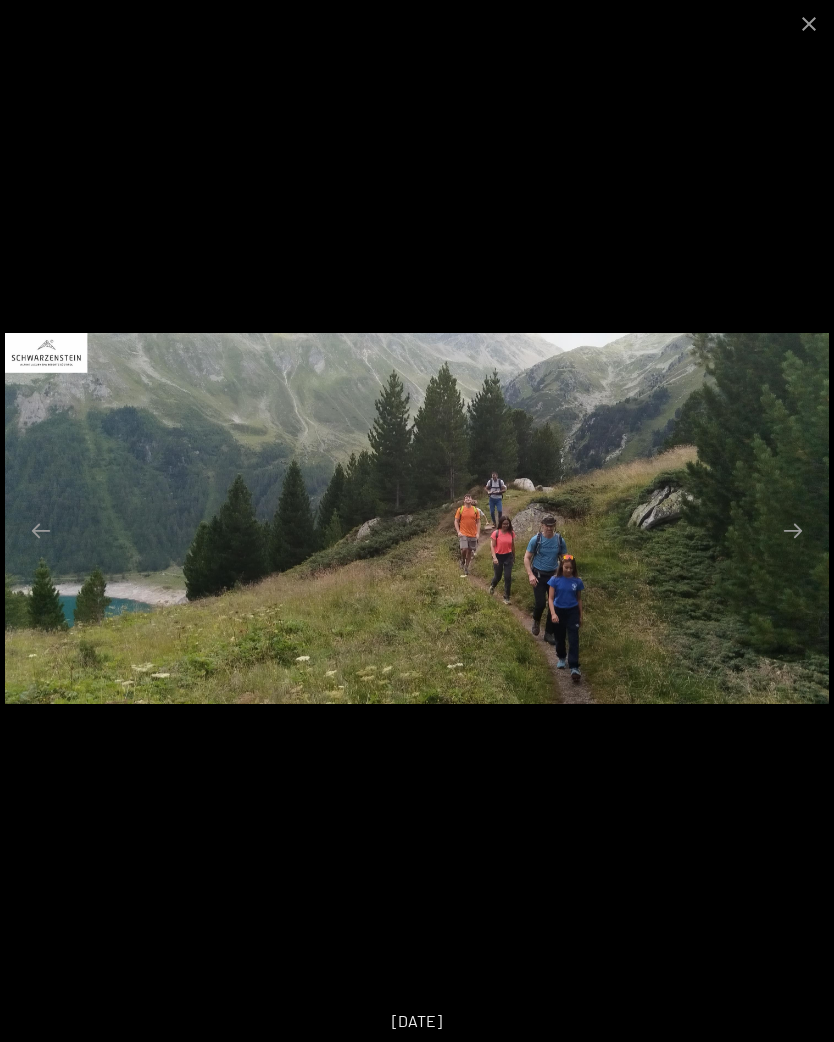 click at bounding box center (793, 530) 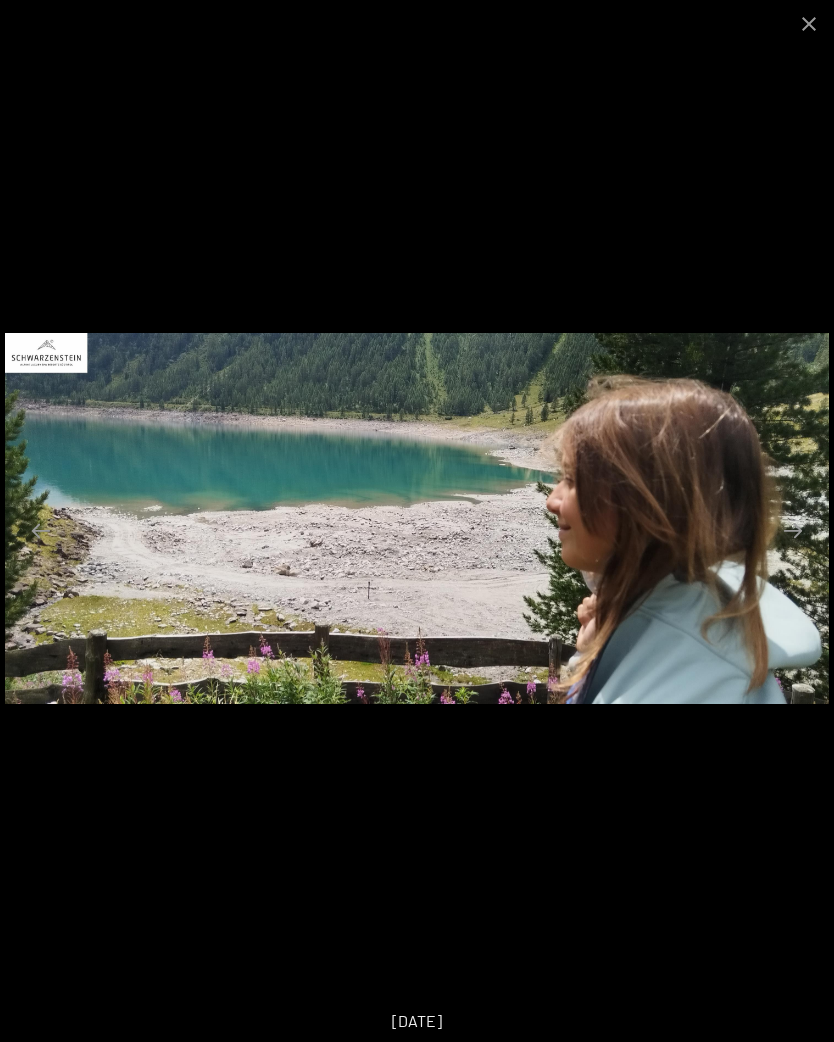 click at bounding box center [793, 530] 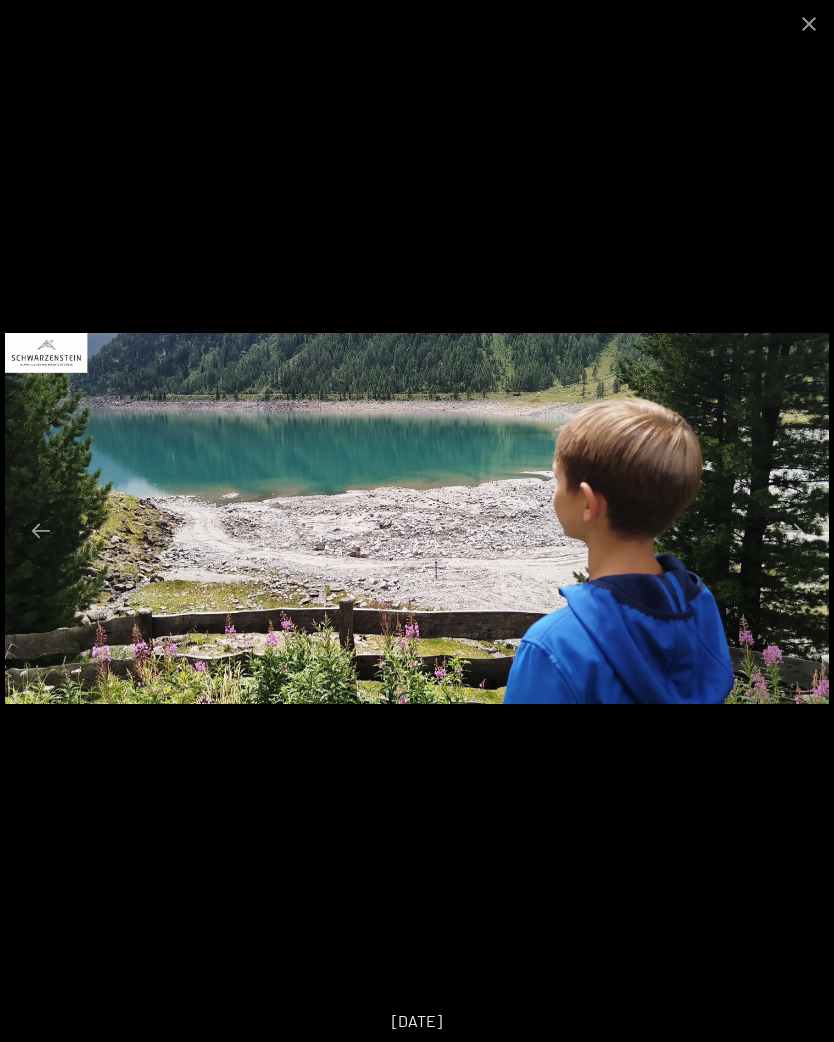click at bounding box center (809, 23) 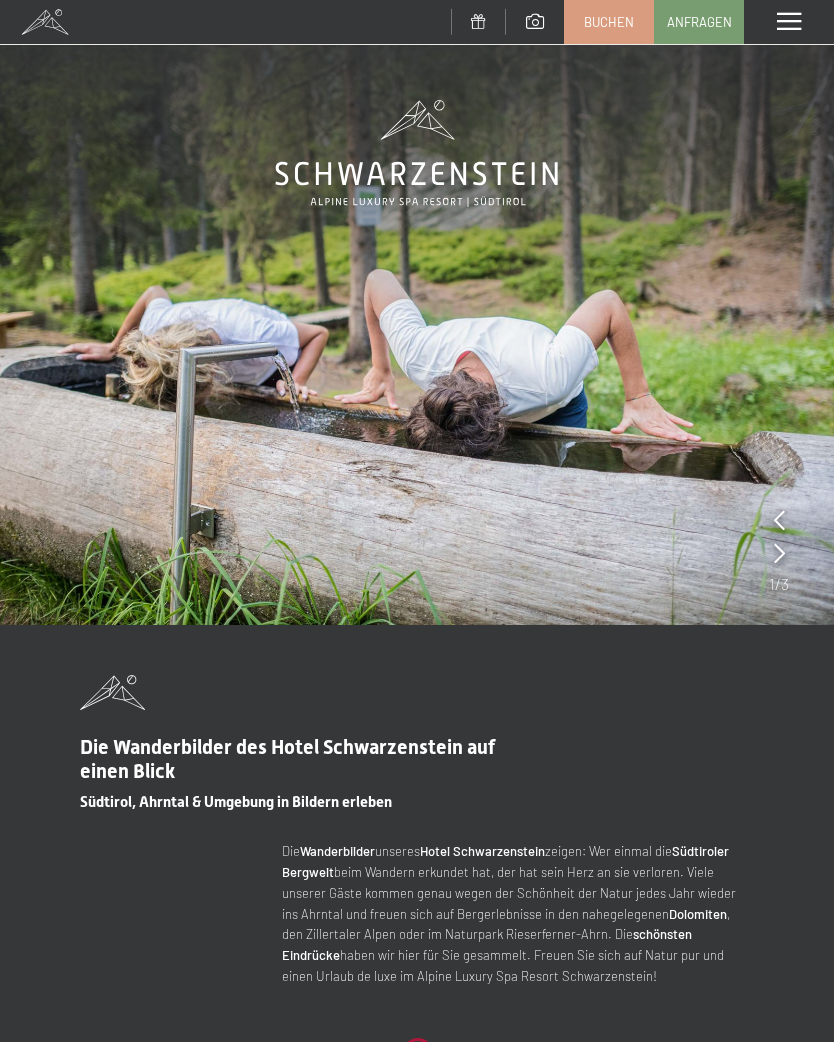 scroll, scrollTop: 0, scrollLeft: 0, axis: both 